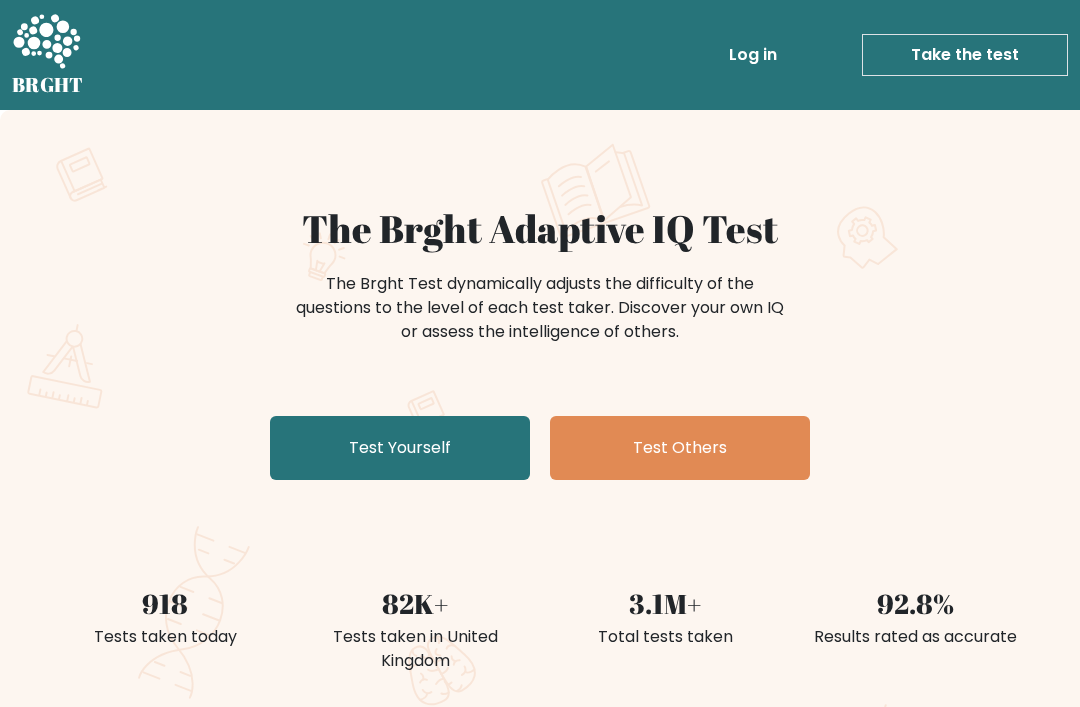 scroll, scrollTop: 0, scrollLeft: 0, axis: both 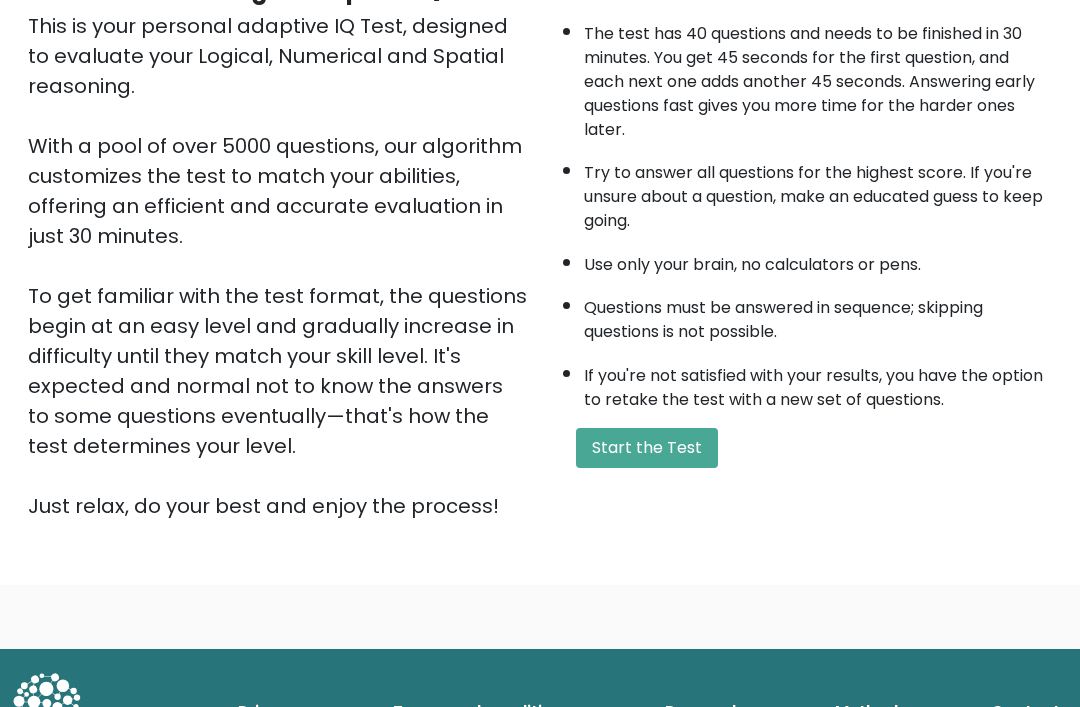 click on "Start the Test" at bounding box center [647, 448] 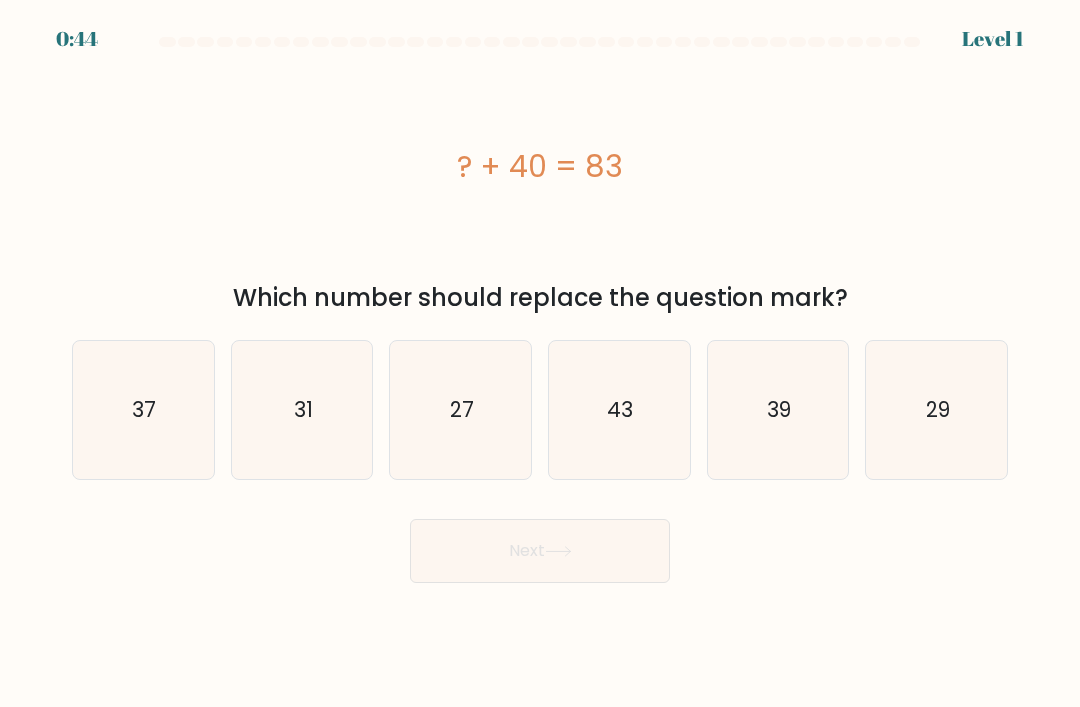 scroll, scrollTop: 0, scrollLeft: 0, axis: both 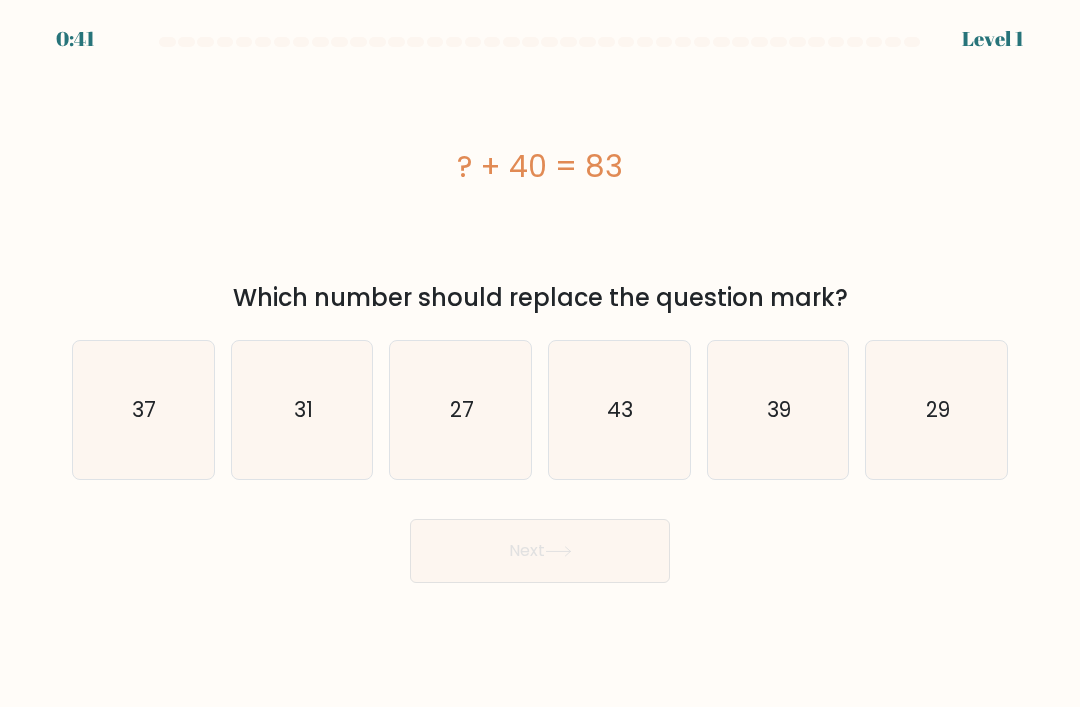click on "43" 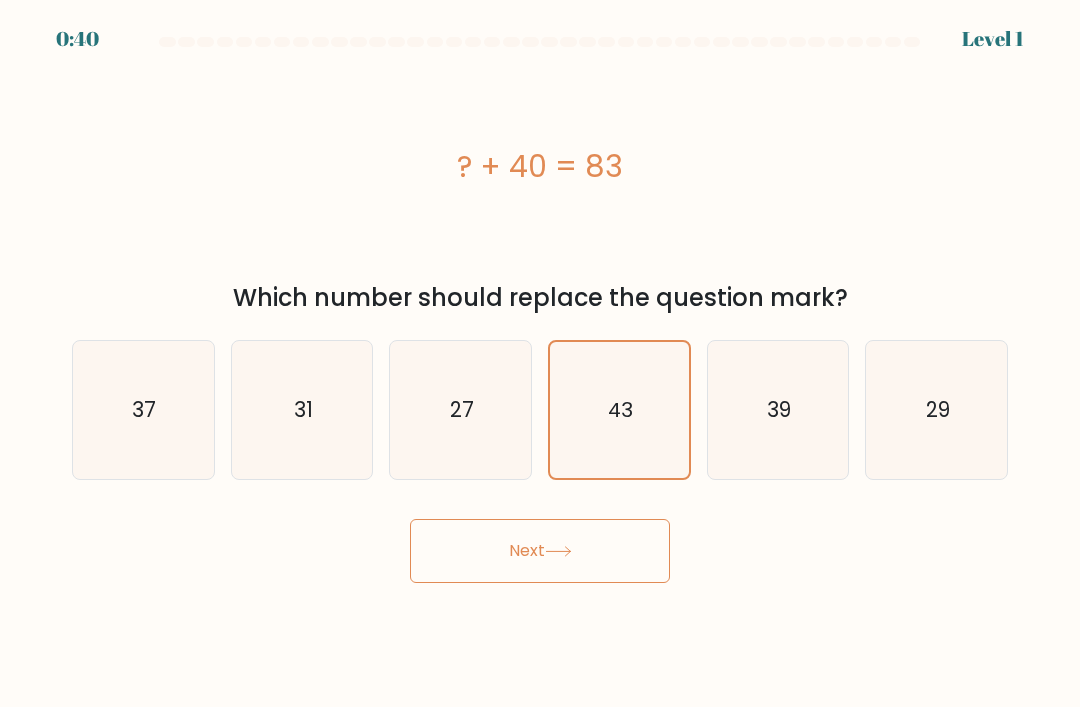 click on "Next" at bounding box center [540, 551] 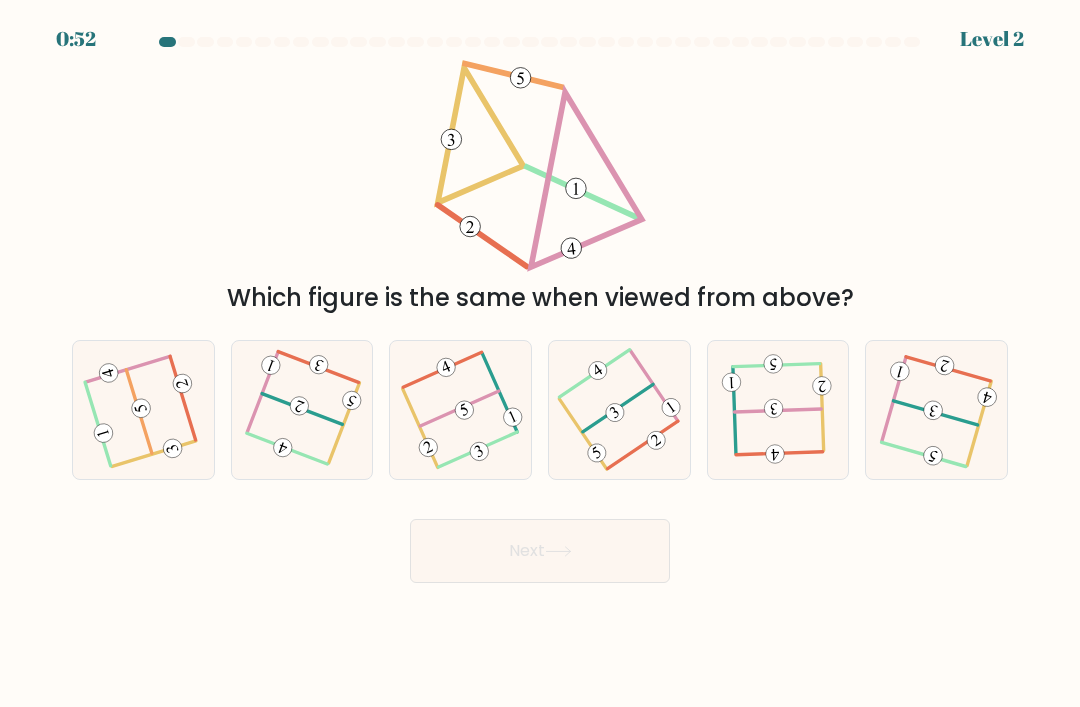 click at bounding box center [143, 410] 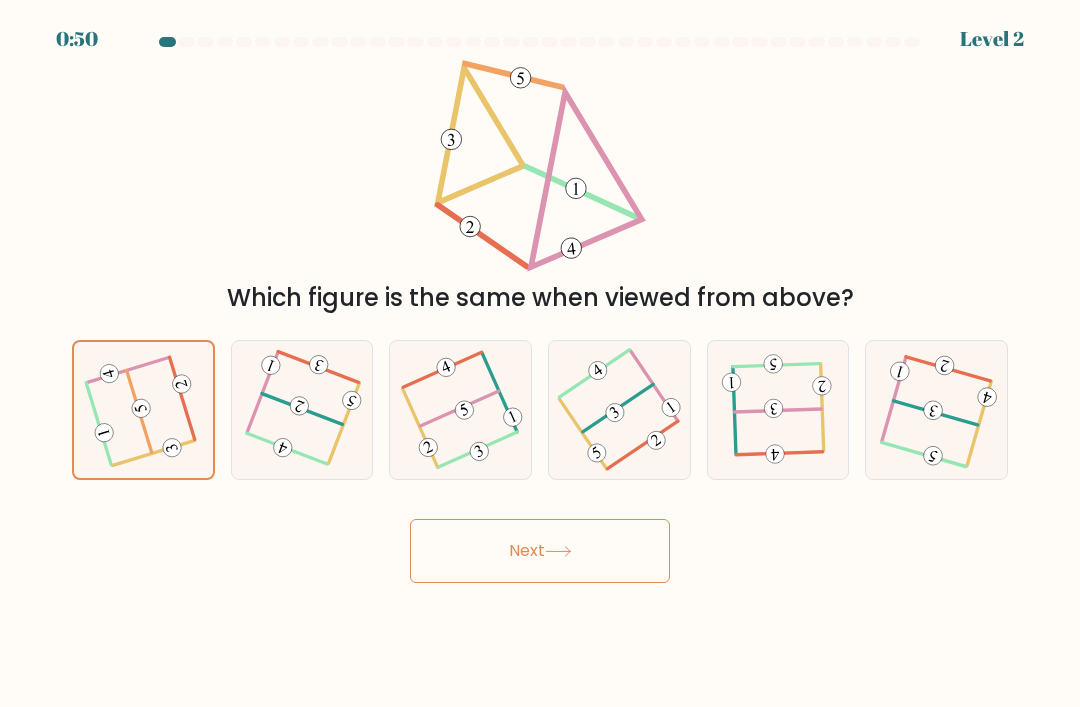 click on "Next" at bounding box center [540, 551] 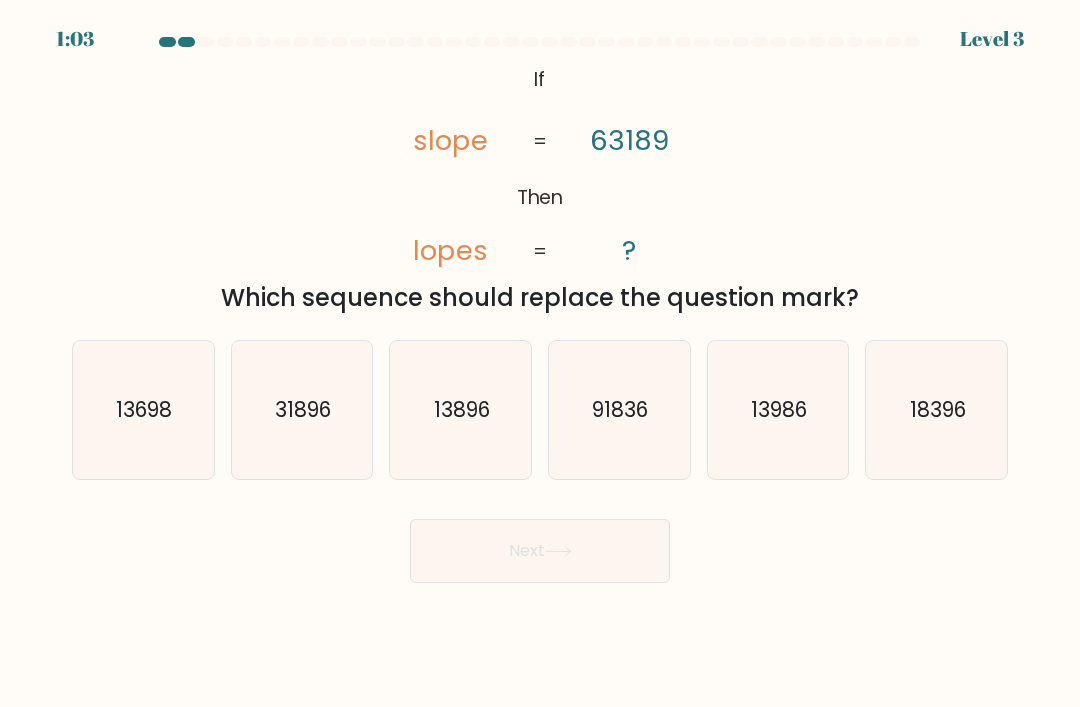 click on "91836" 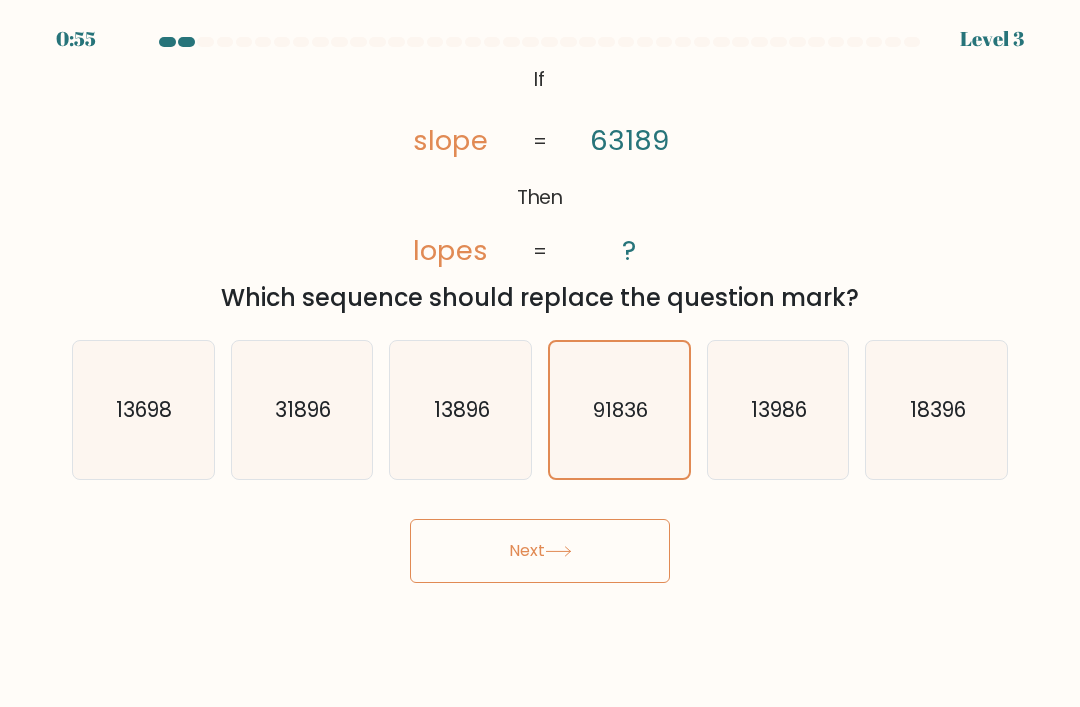 scroll, scrollTop: 50, scrollLeft: 0, axis: vertical 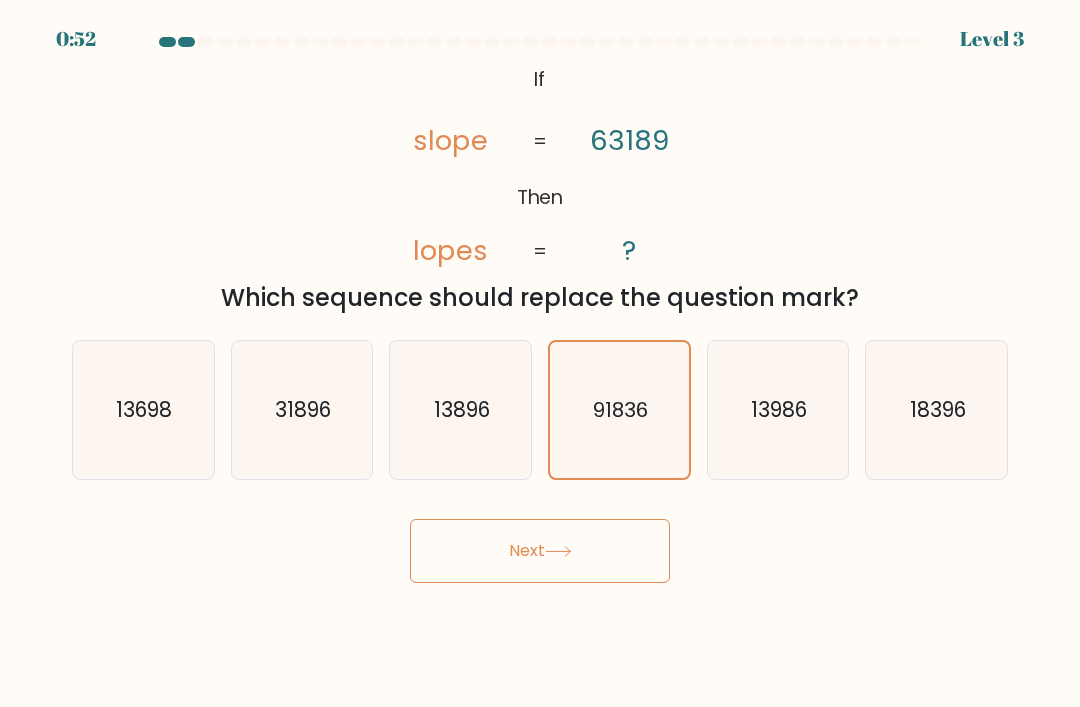 click on "31896" 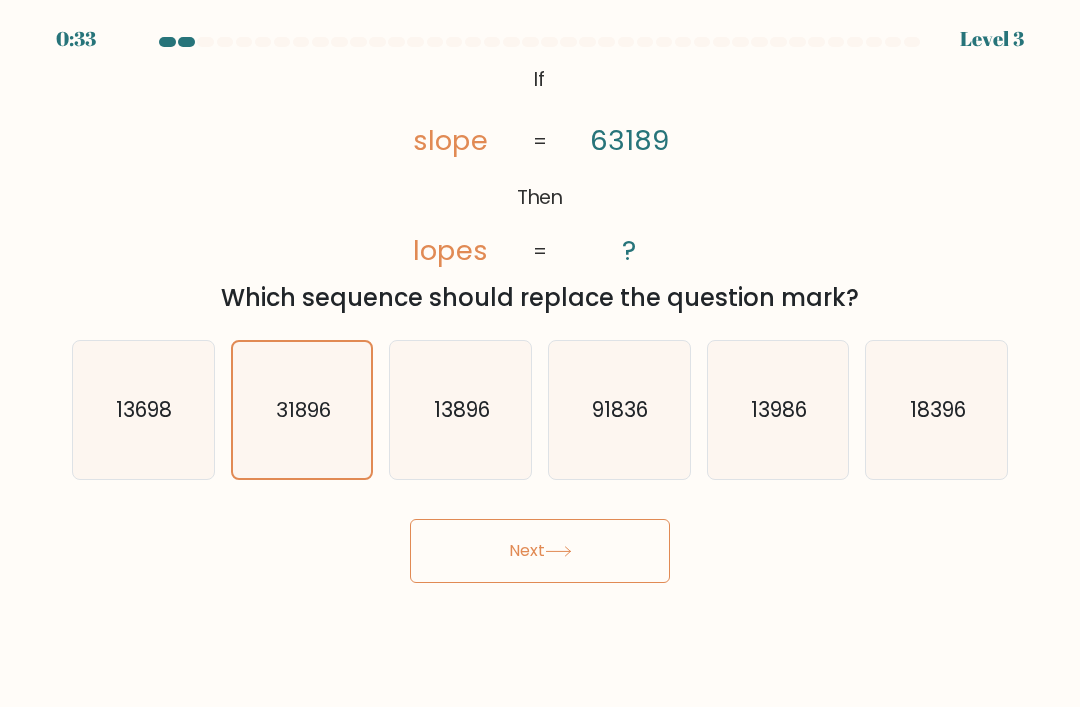 click on "Next" at bounding box center [540, 551] 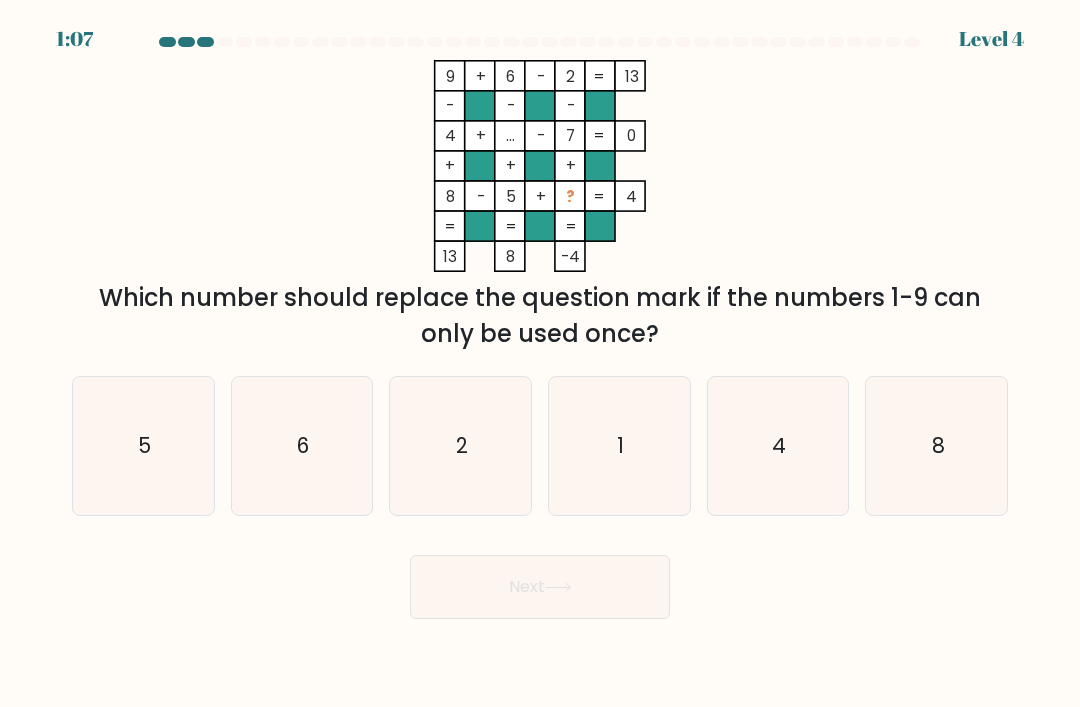 click on "1" 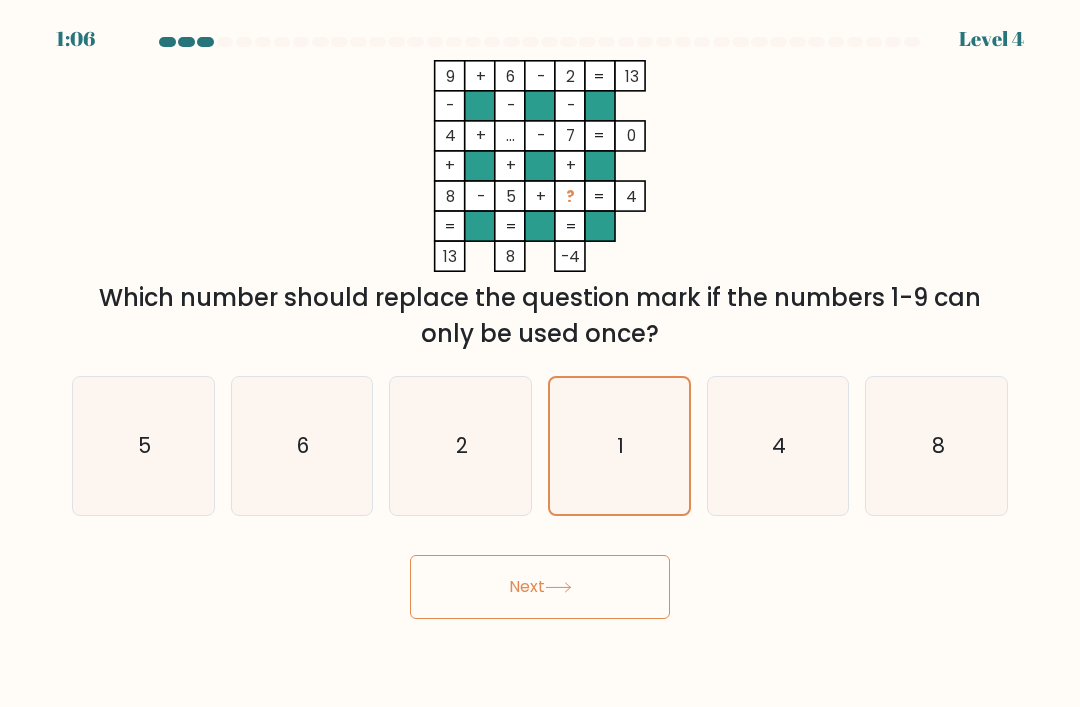 click on "Next" at bounding box center (540, 587) 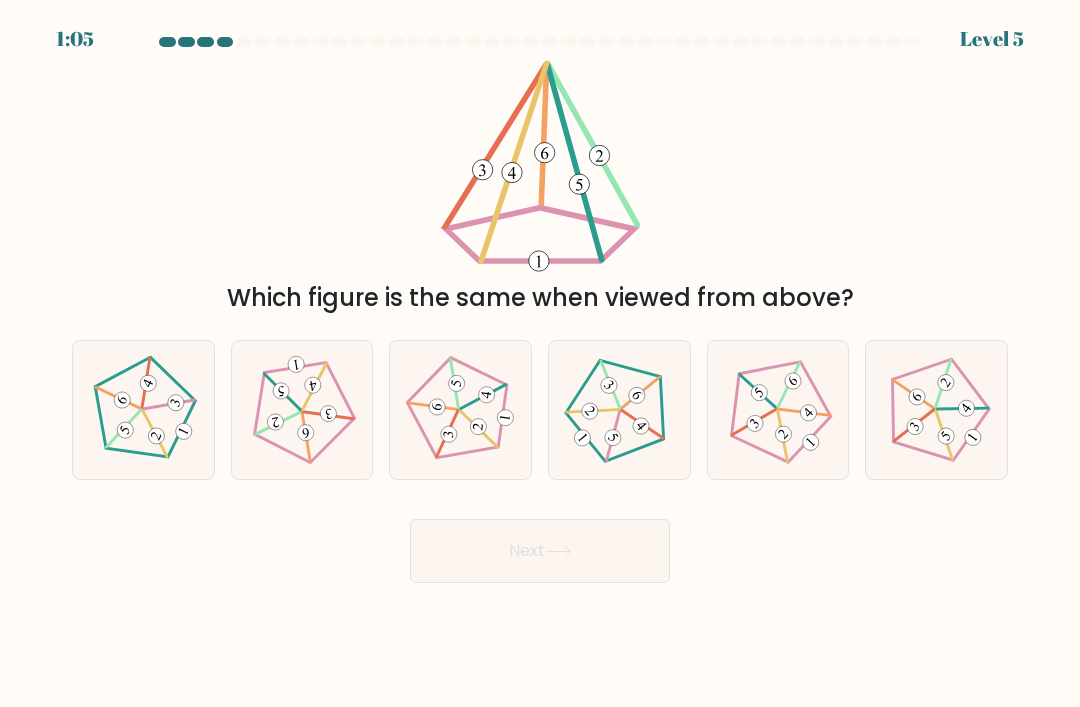 click 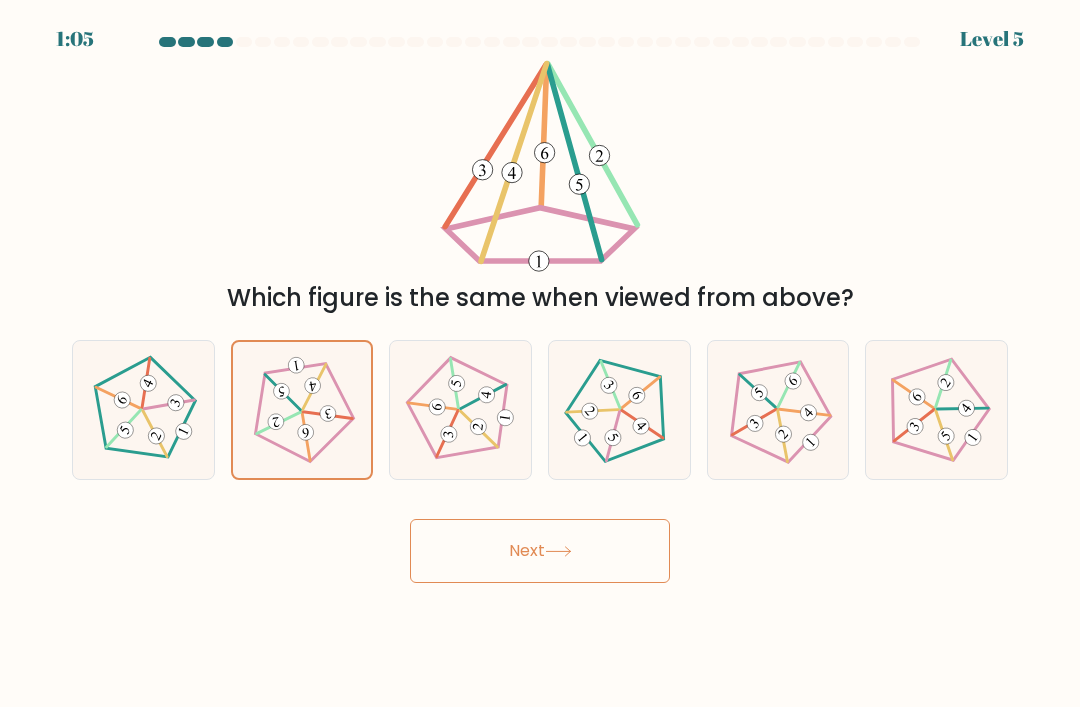 click on "Next" at bounding box center (540, 551) 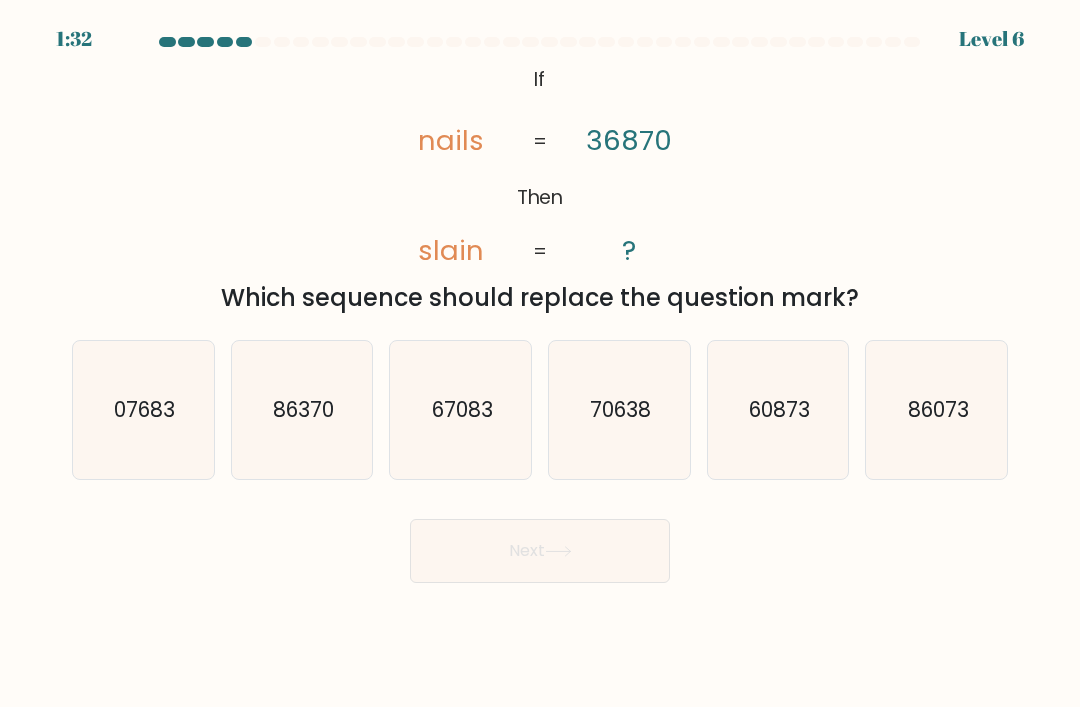 click on "07683" 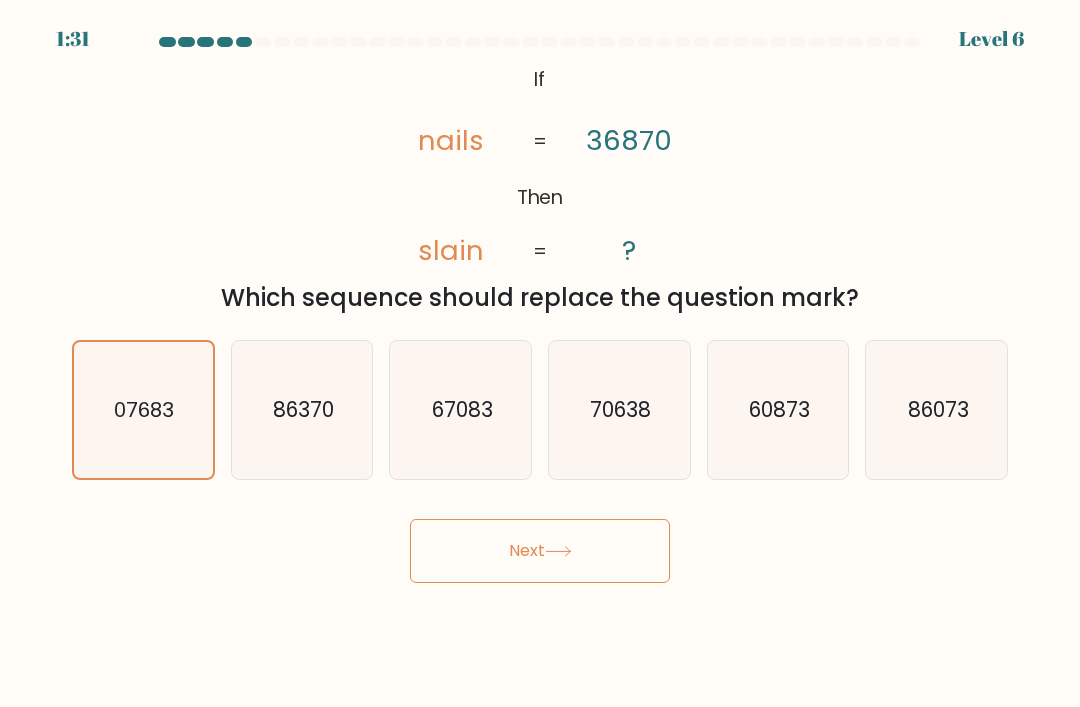 click on "Next" at bounding box center (540, 551) 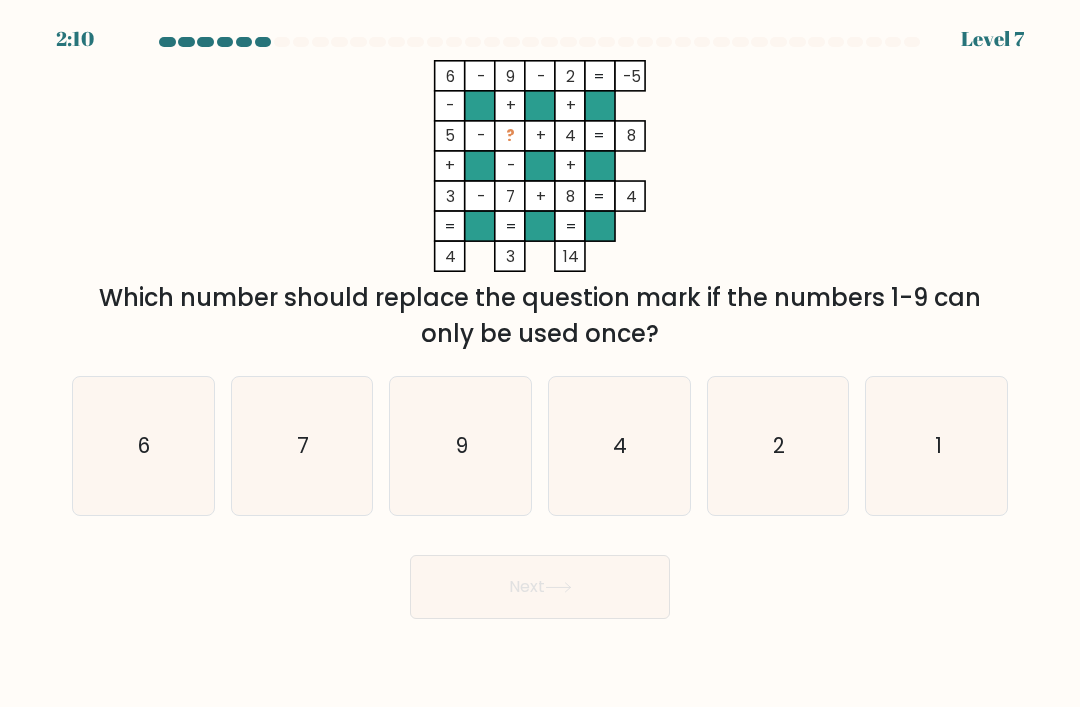 click on "1" 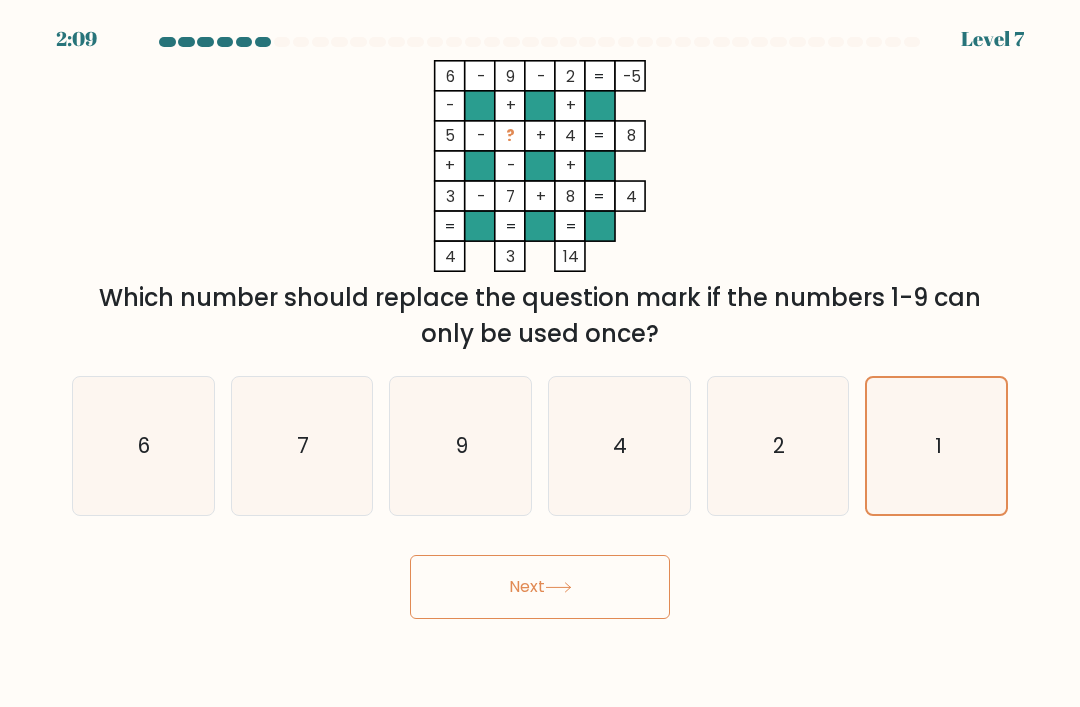 click on "Next" at bounding box center (540, 587) 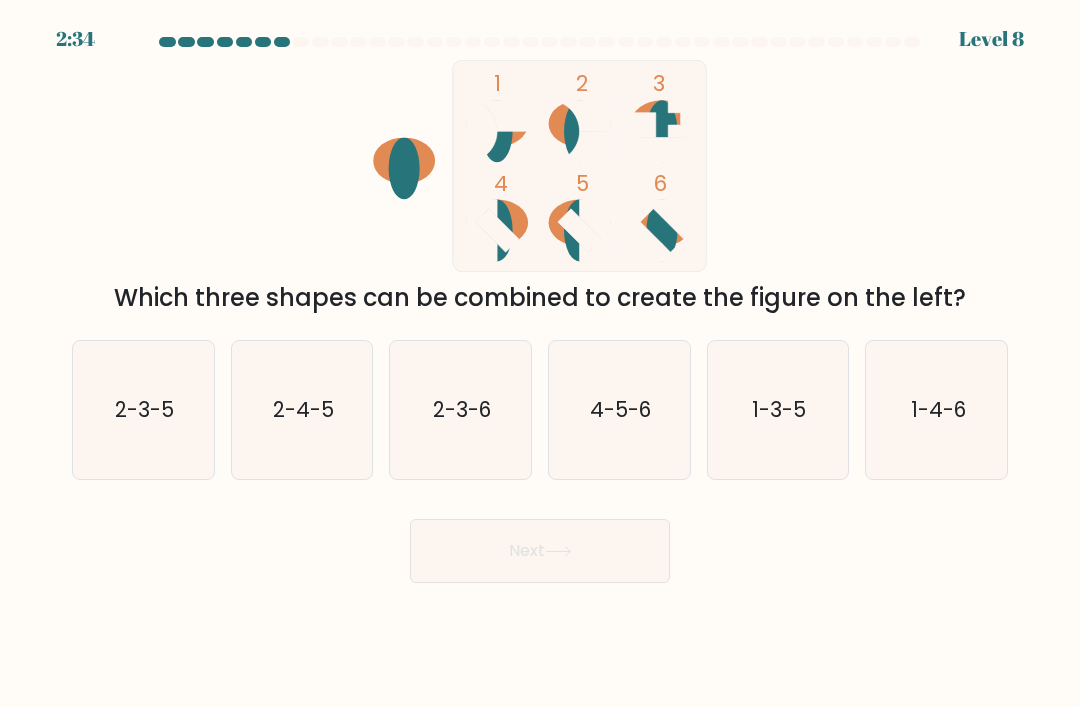 click 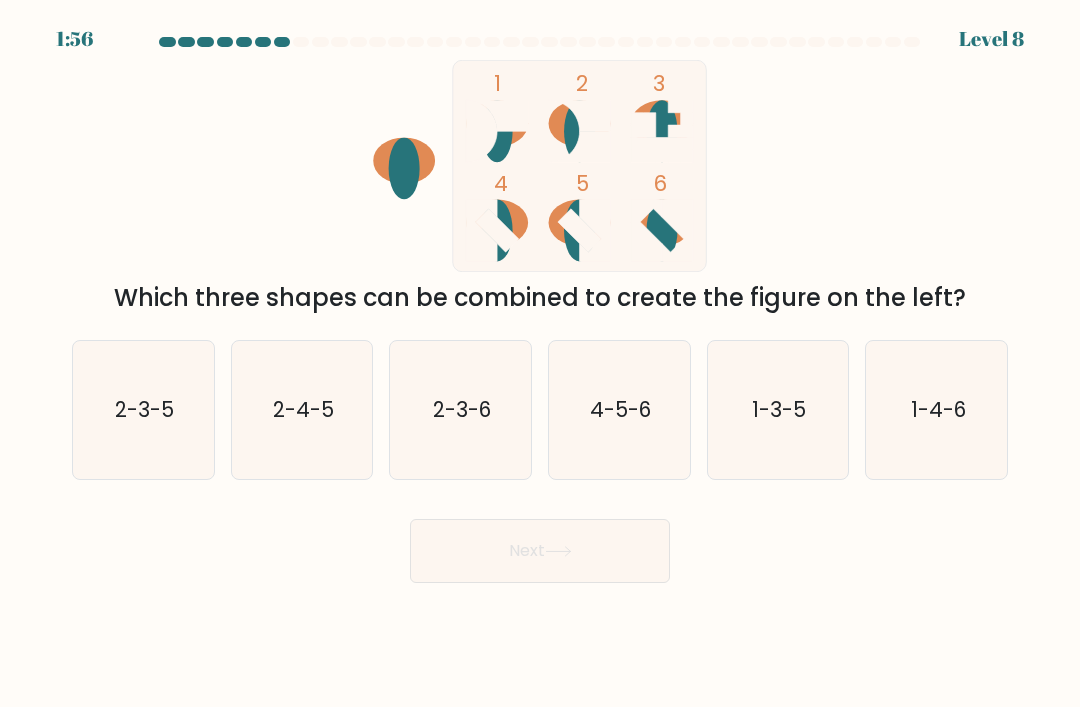 click on "4-5-6" 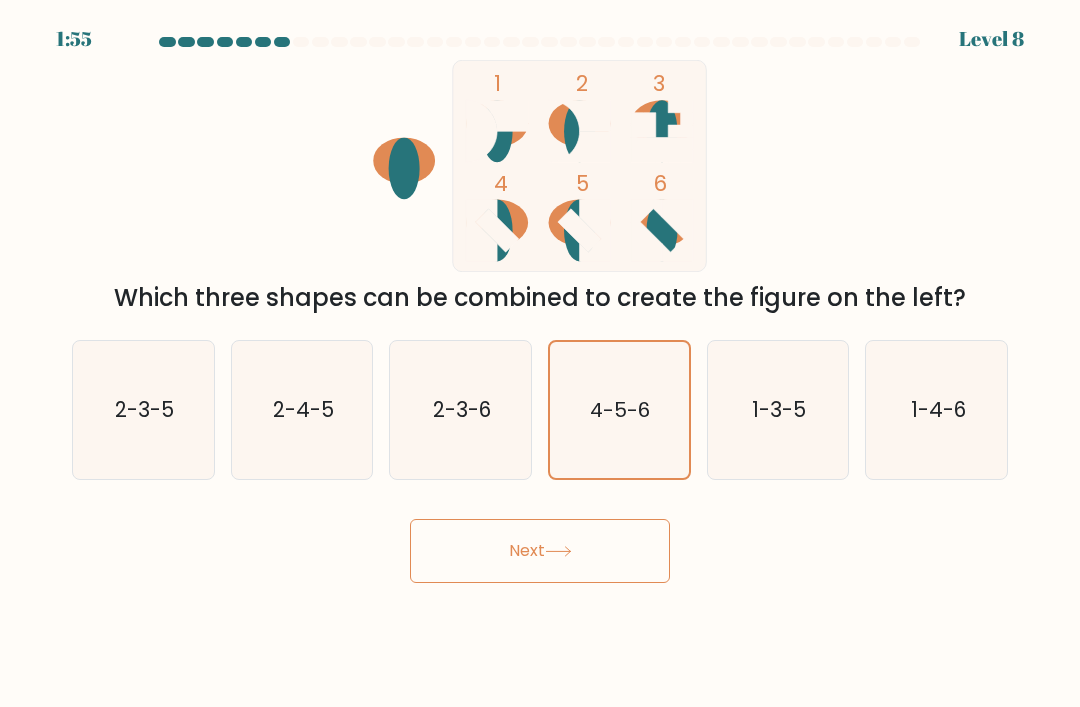 click on "Next" at bounding box center [540, 551] 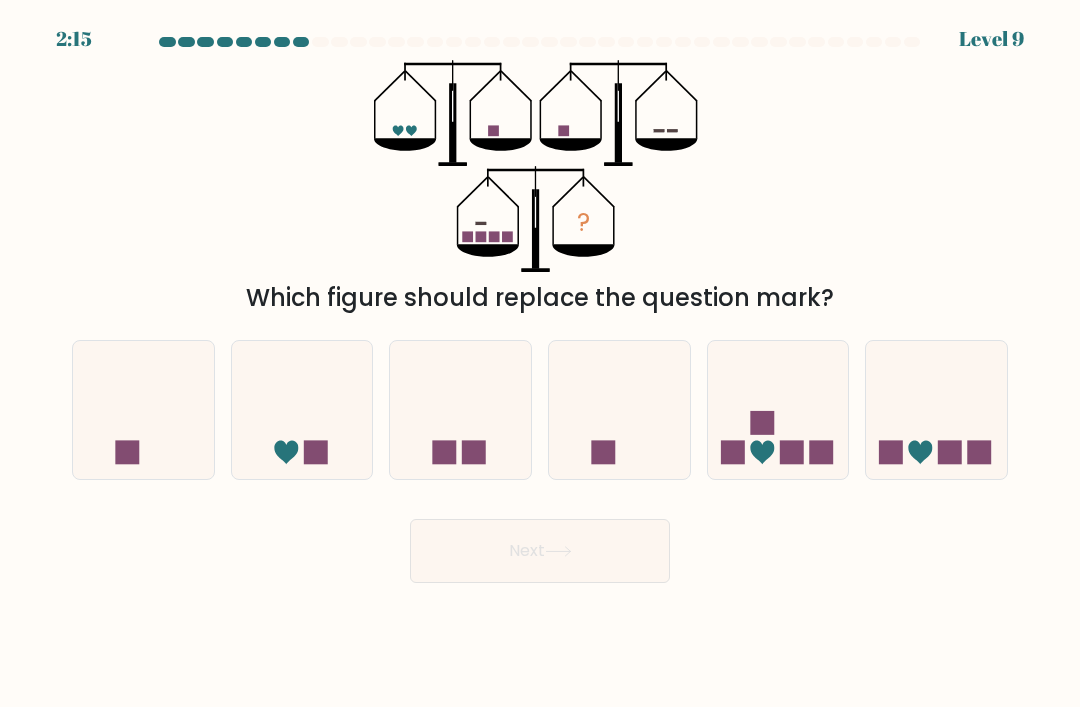 click 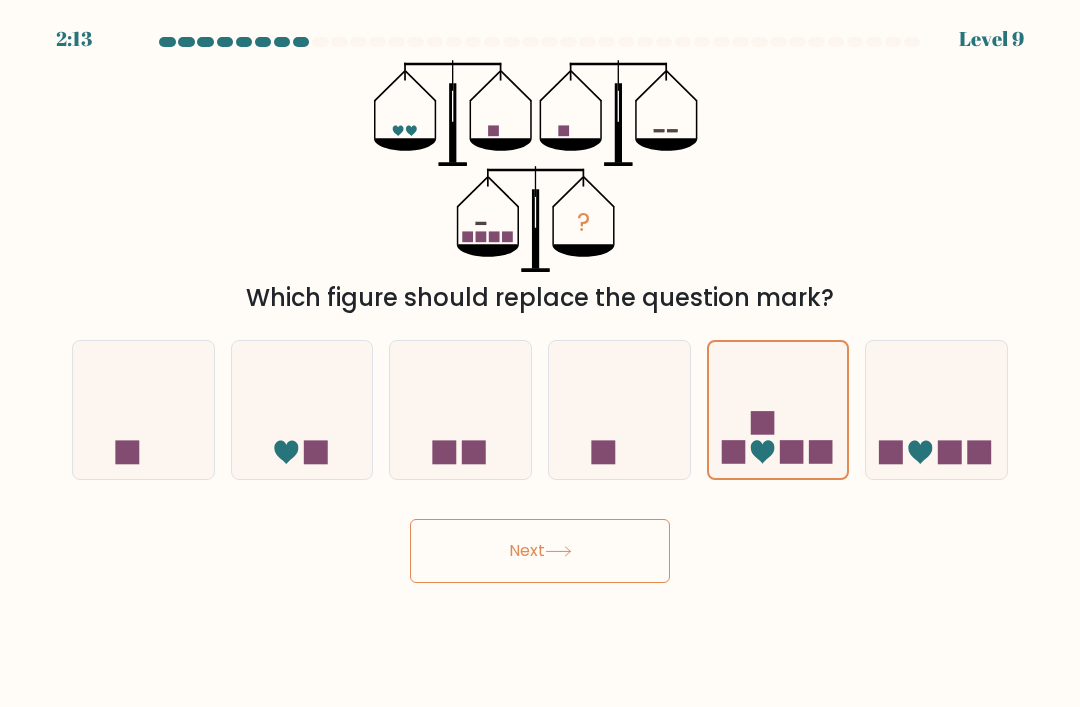 click on "Next" at bounding box center [540, 551] 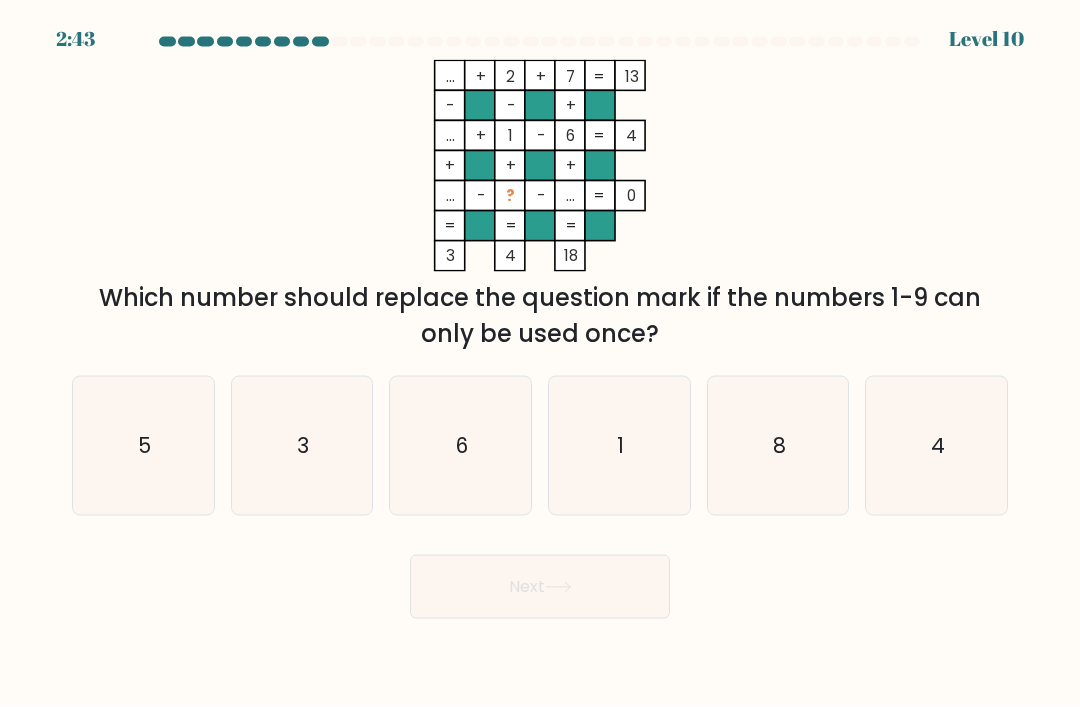 scroll, scrollTop: 22, scrollLeft: 0, axis: vertical 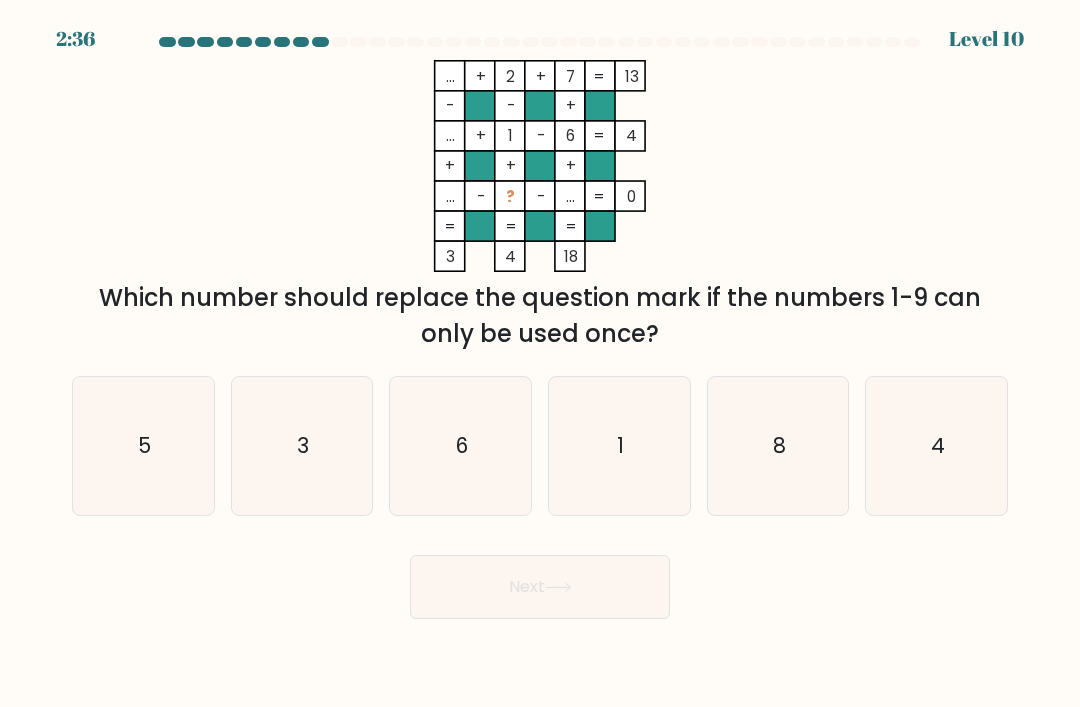 click on "...    +    2    +    7    13    -    -    +    ...    +    1    -    6    4    +    +    +    ...    -    ?    -    ...    =   0    =   =   =   =   3    4    18    =" 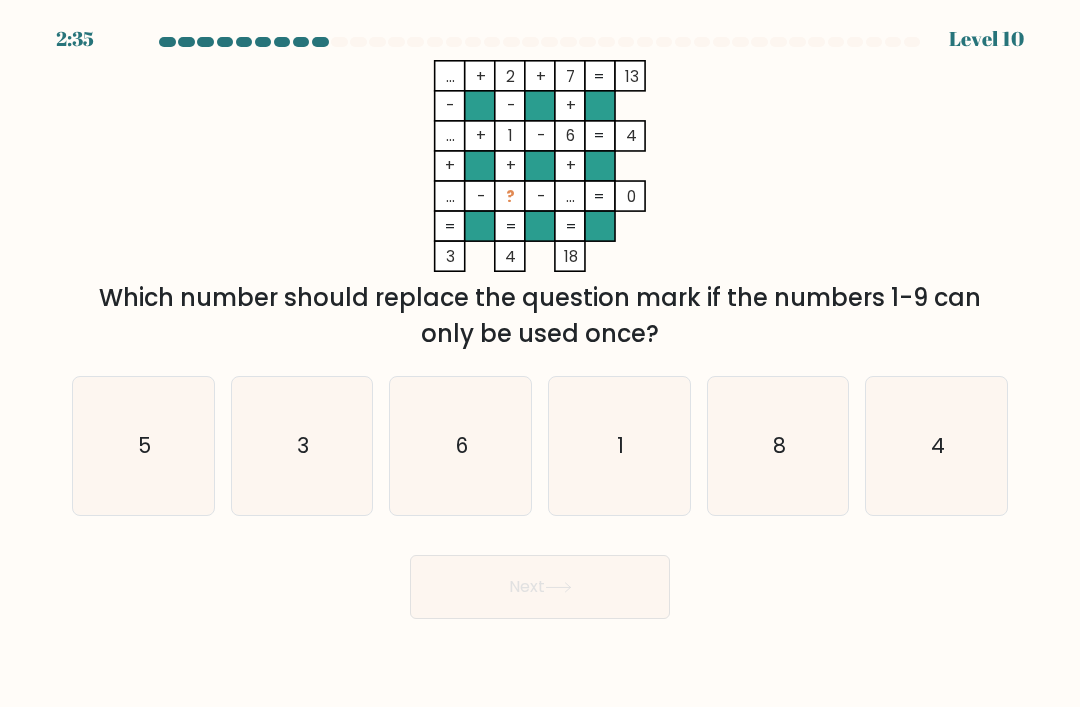 click on "...    +    2    +    7    13    -    -    +    ...    +    1    -    6    4    +    +    +    ...    -    ?    -    ...    =   0    =   =   =   =   3    4    18    =" 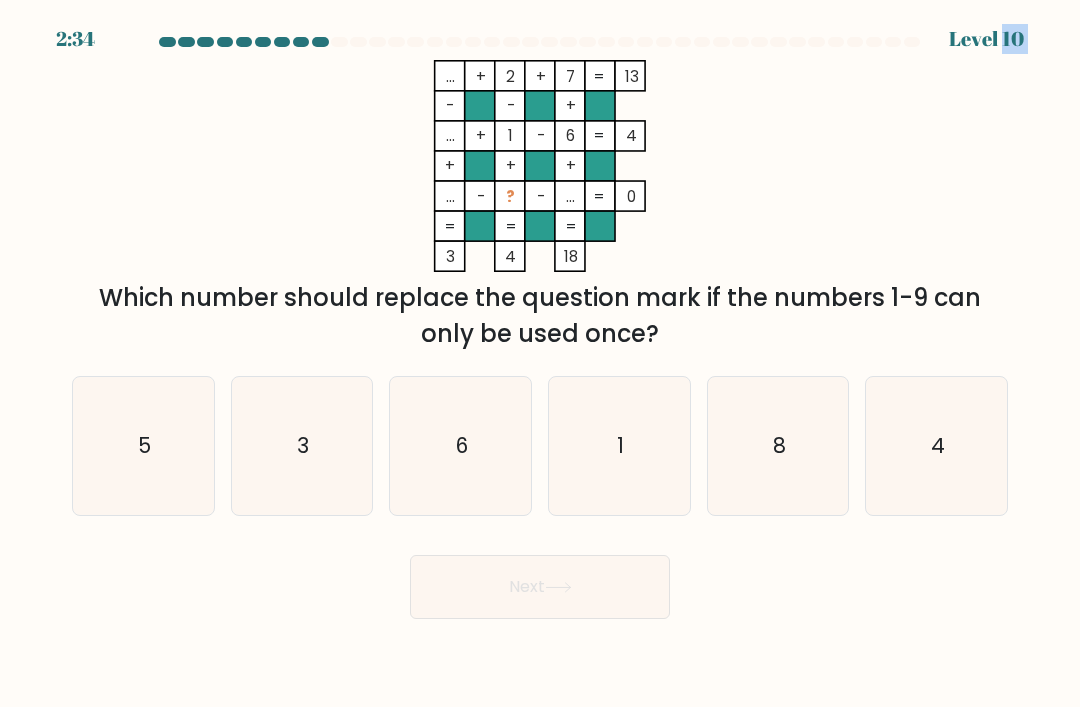 click on "...    +    2    +    7    13    -    -    +    ...    +    1    -    6    4    +    +    +    ...    -    ?    -    ...    =   0    =   =   =   =   3    4    18    =" 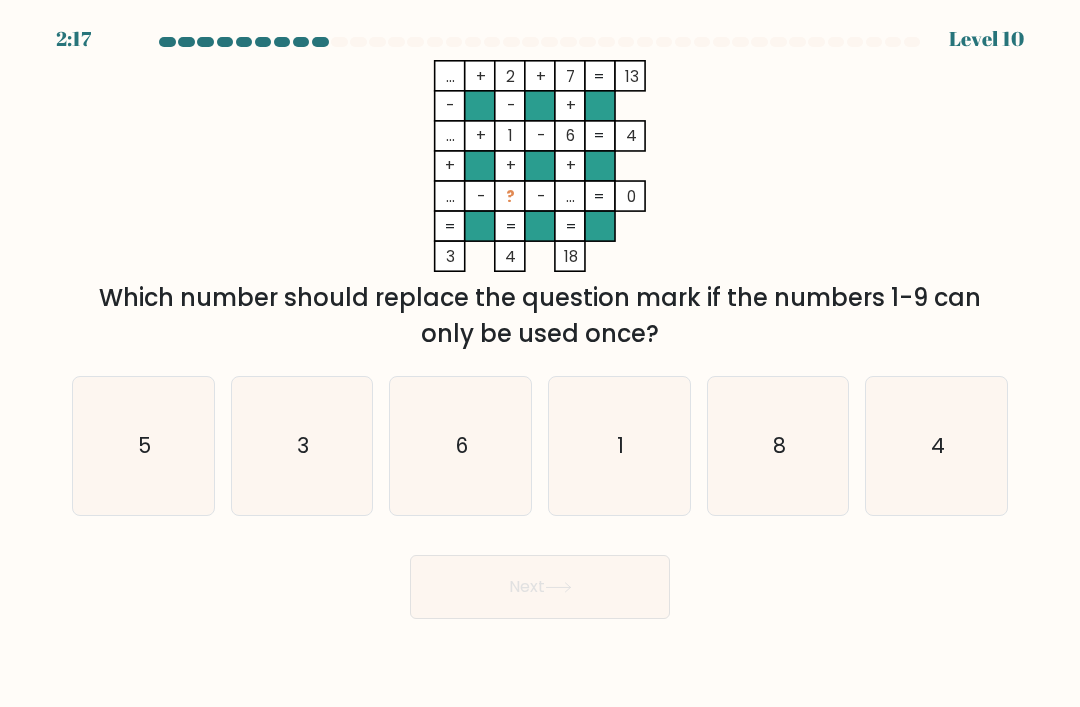 click on "1" 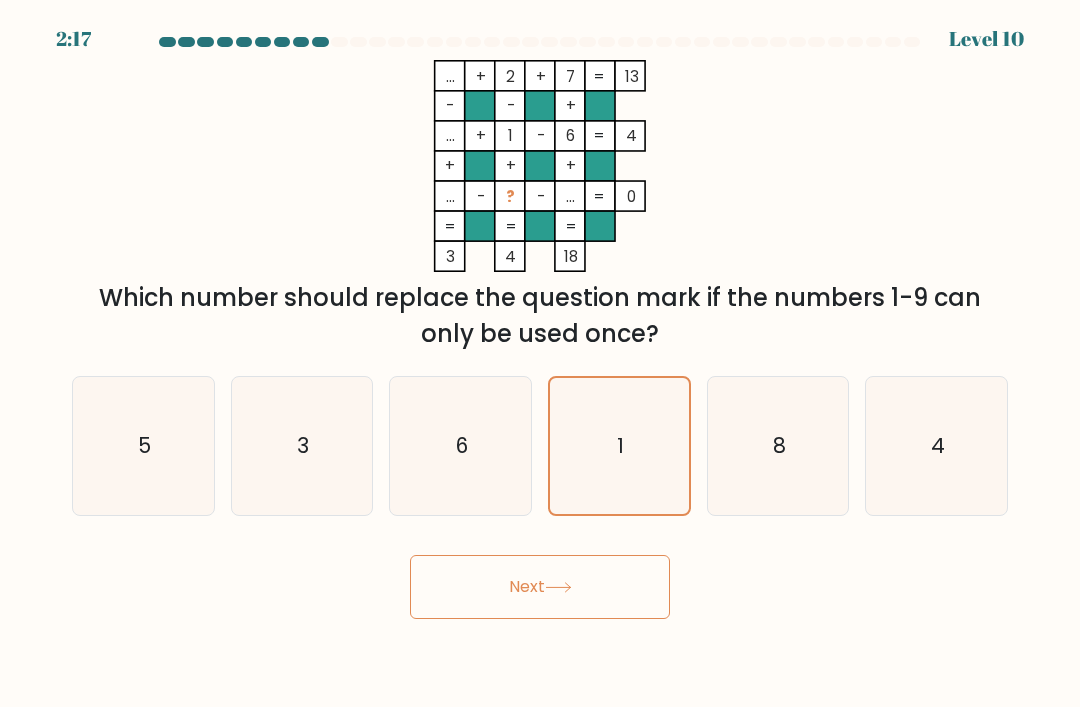 click on "Next" at bounding box center [540, 587] 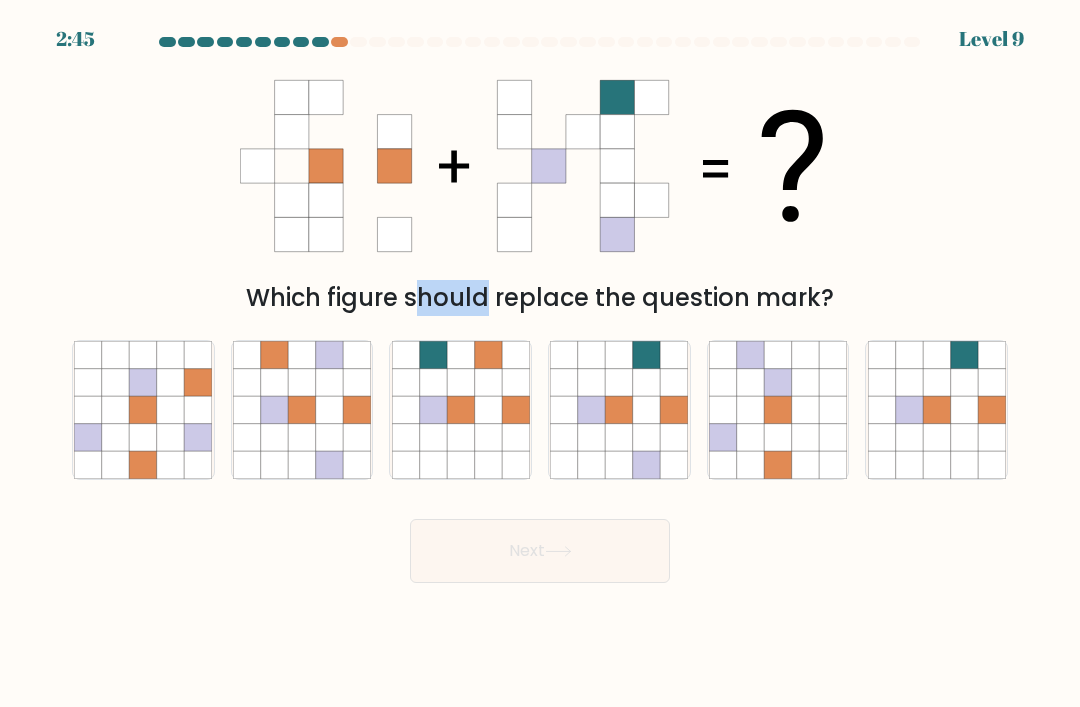 click on "Which figure should replace the question mark?" at bounding box center (540, 188) 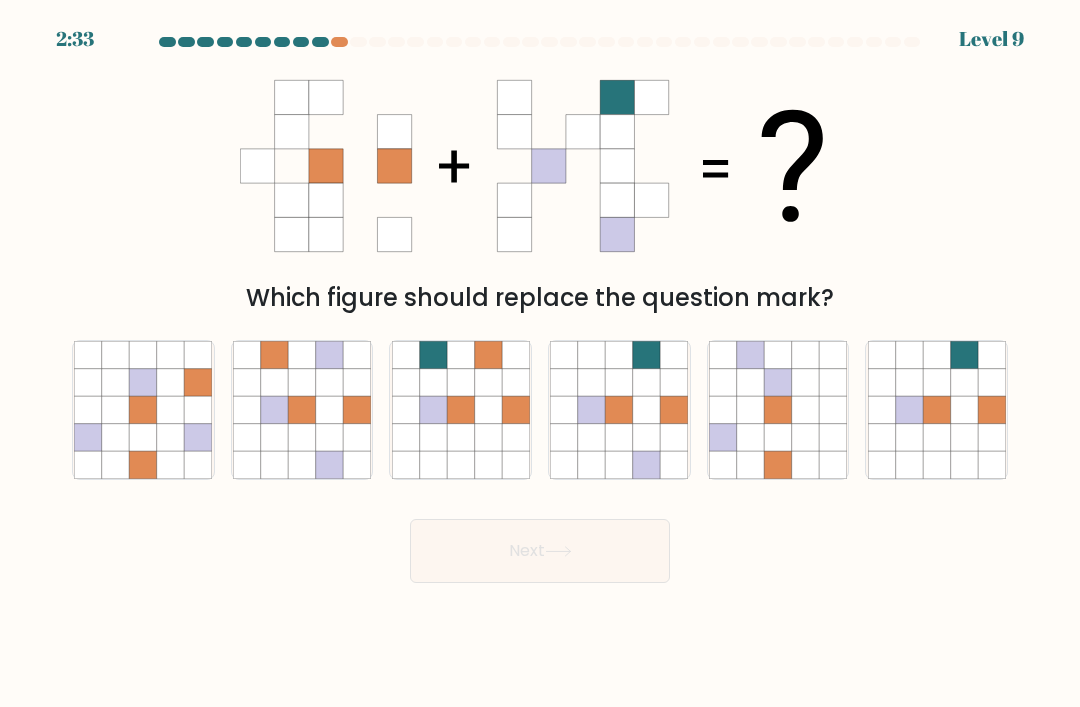 click 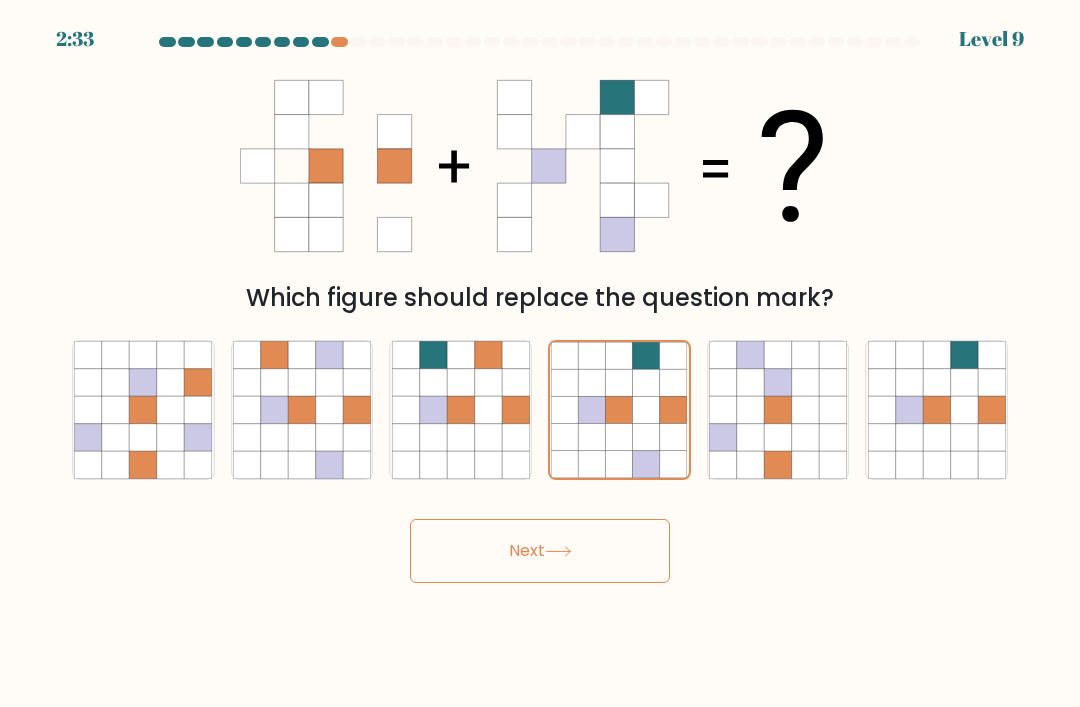 click on "Next" at bounding box center [540, 551] 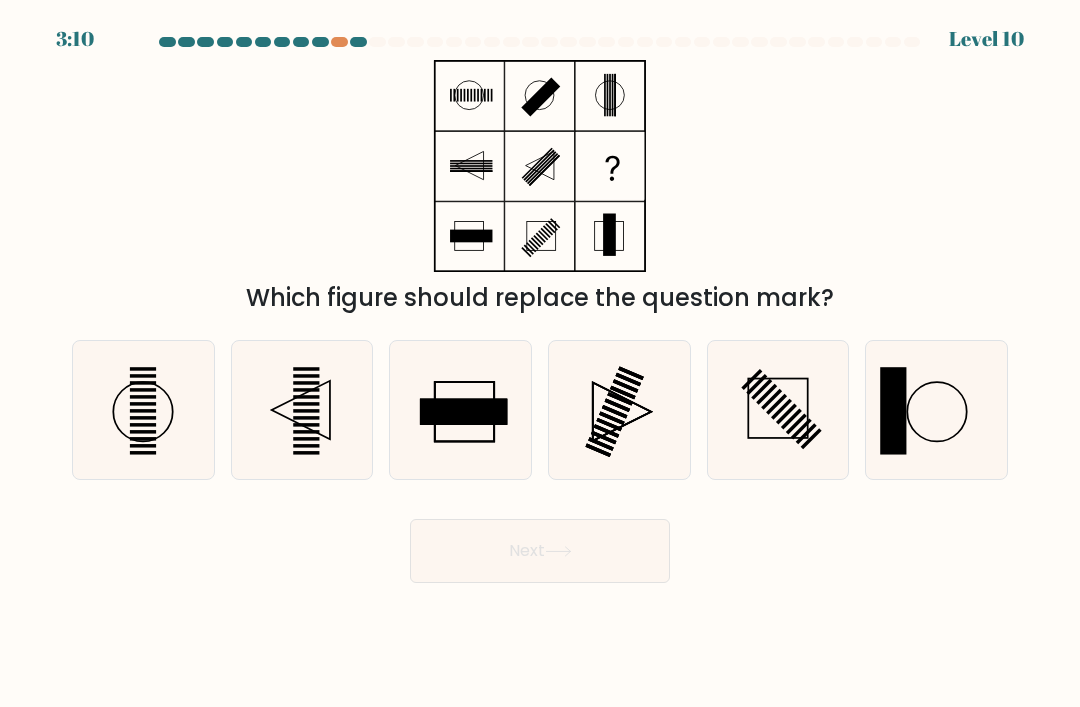 click 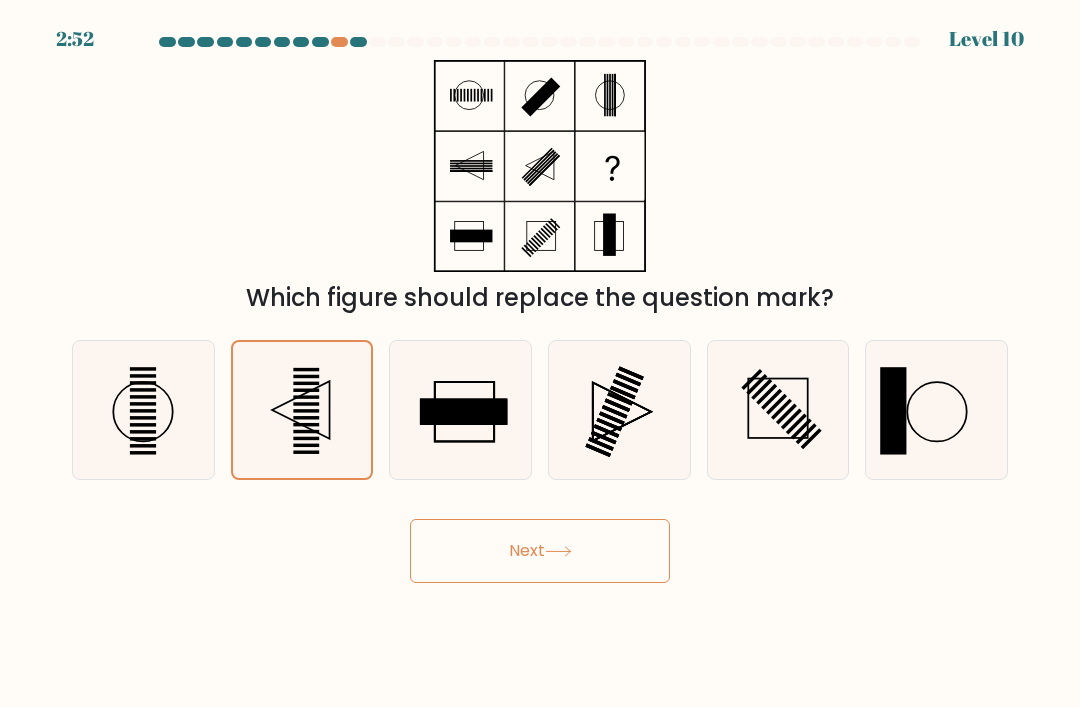 click on "Next" at bounding box center (540, 551) 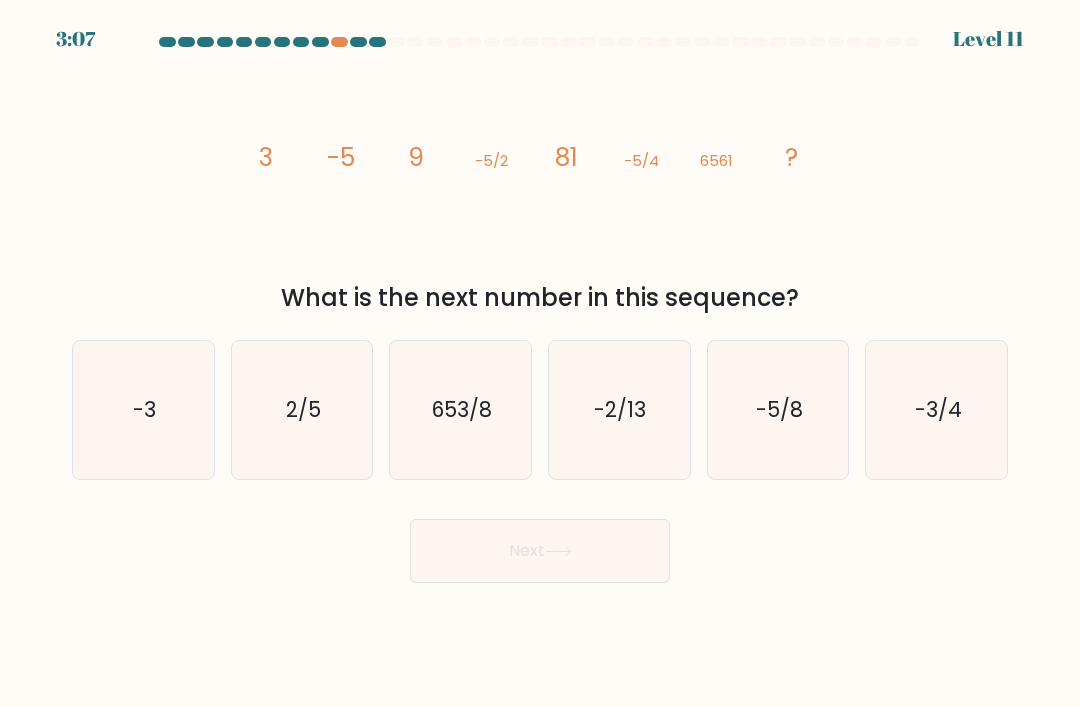 click on "-5/8" 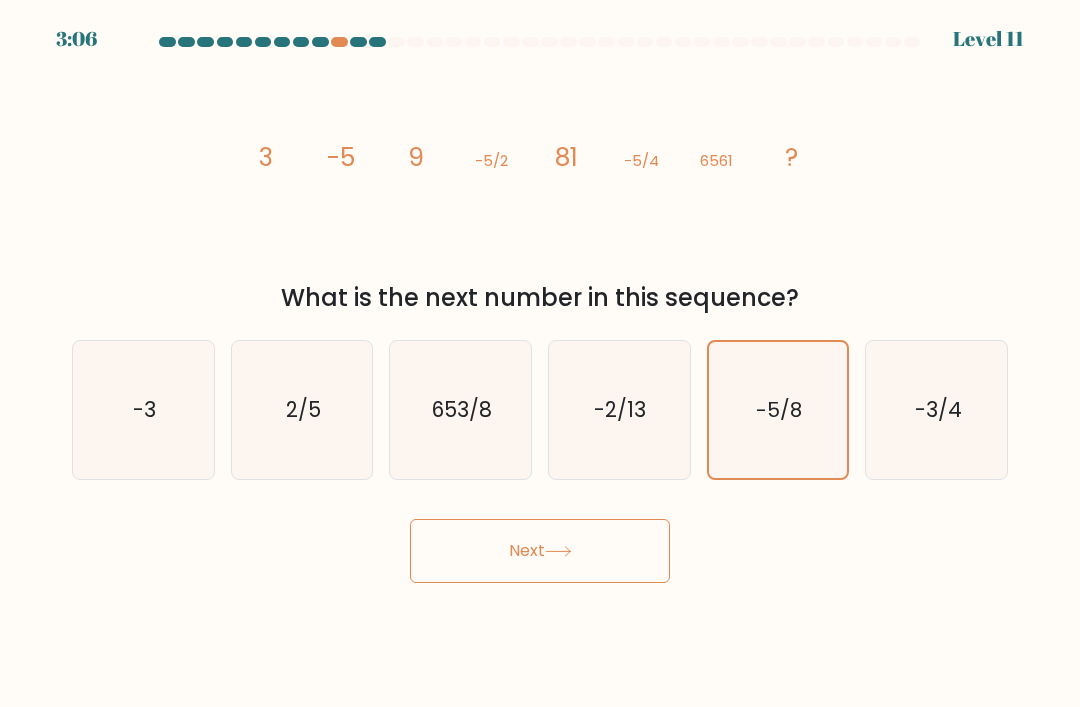 click on "Next" at bounding box center (540, 551) 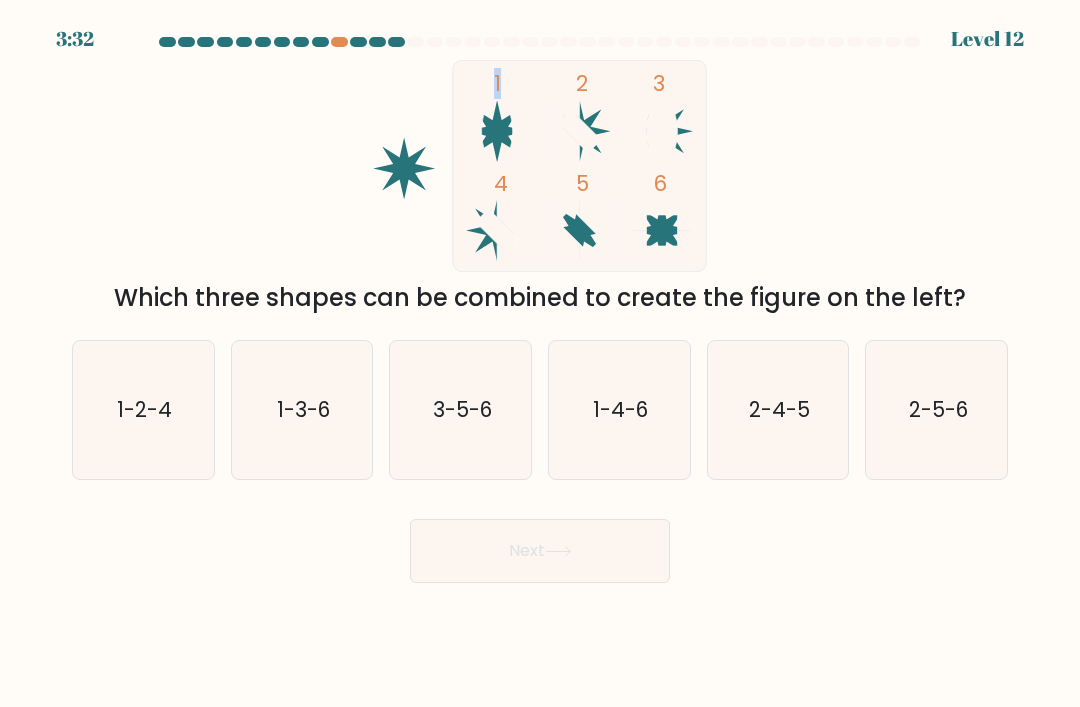 click 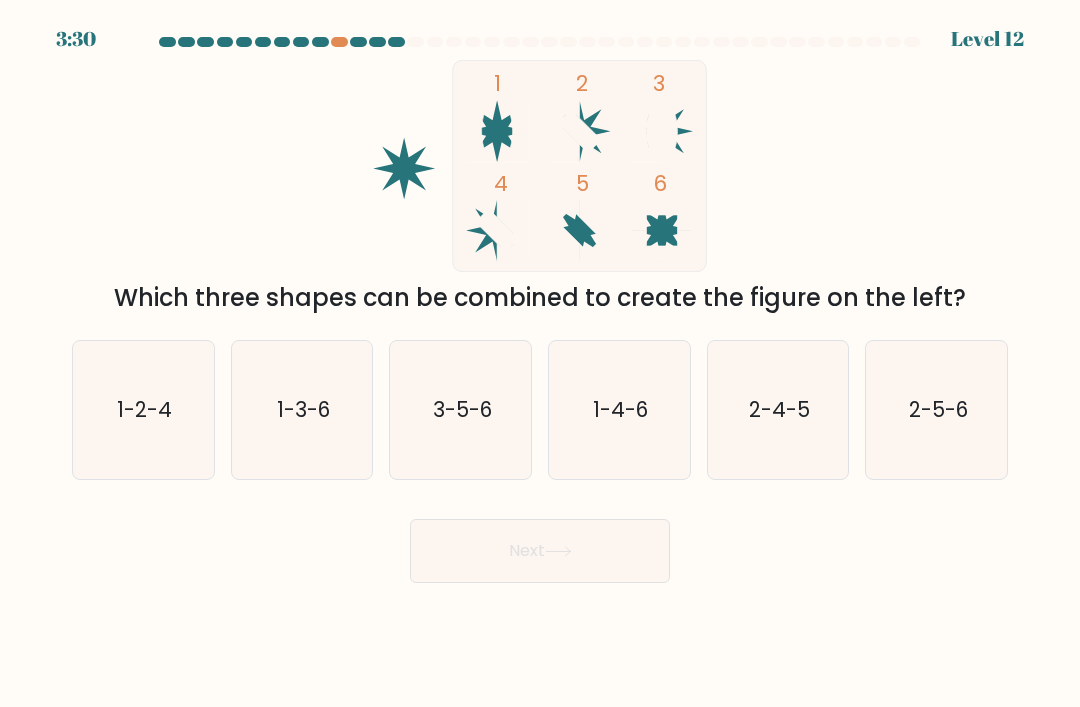 click 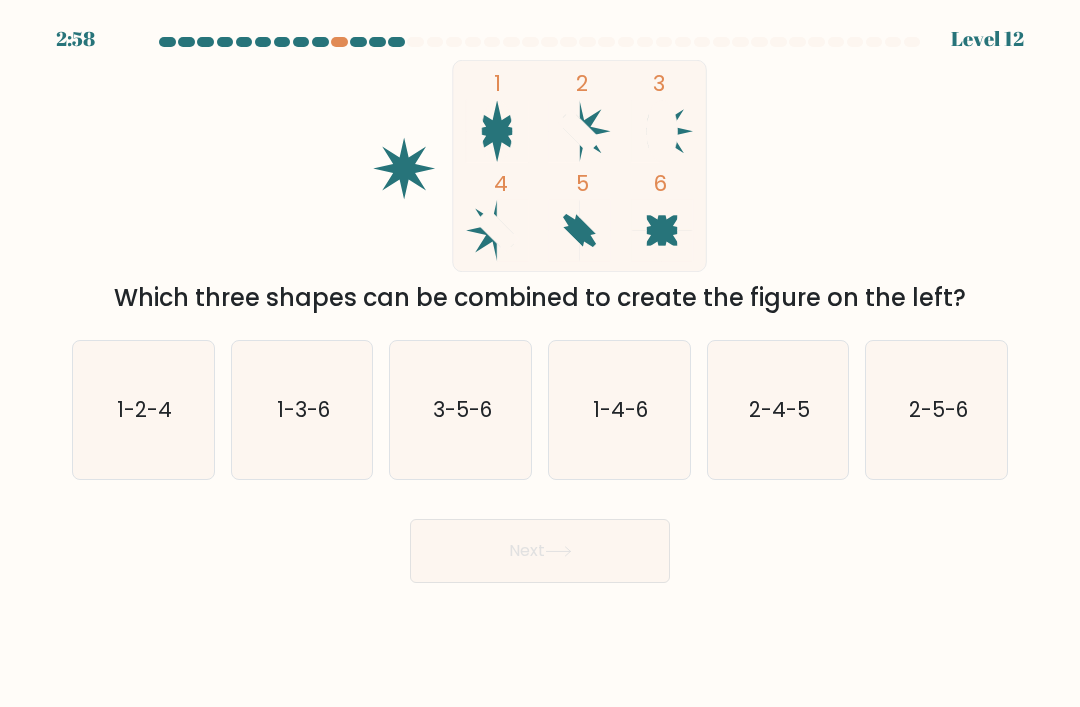 click on "2-4-5" 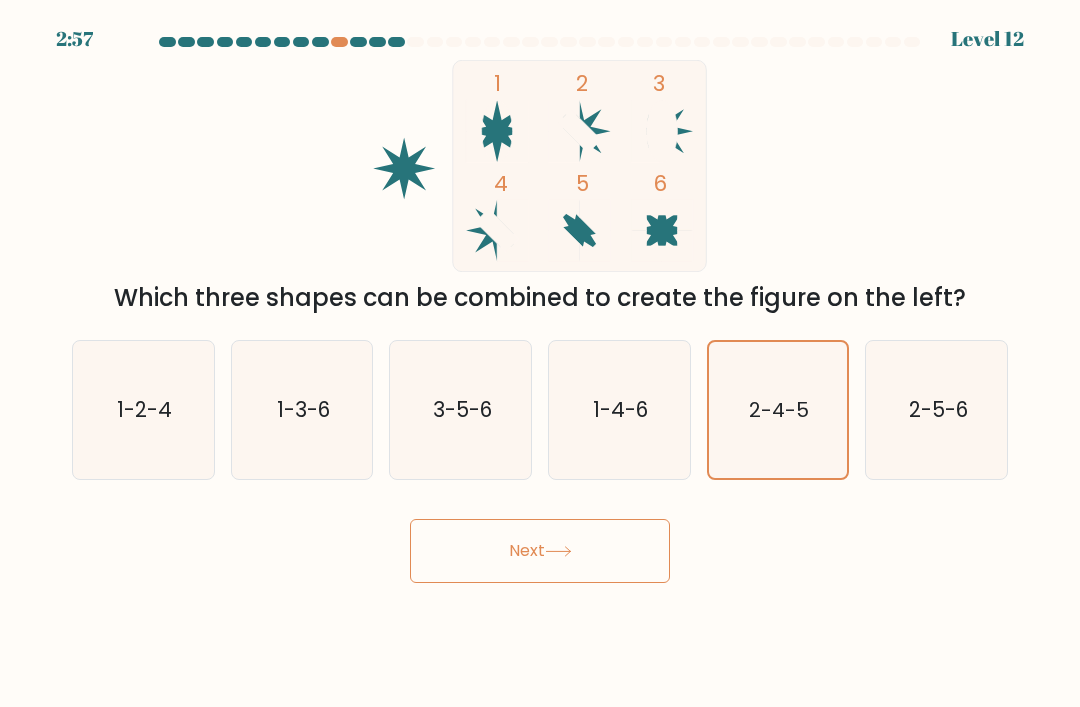 click on "Next" at bounding box center [540, 551] 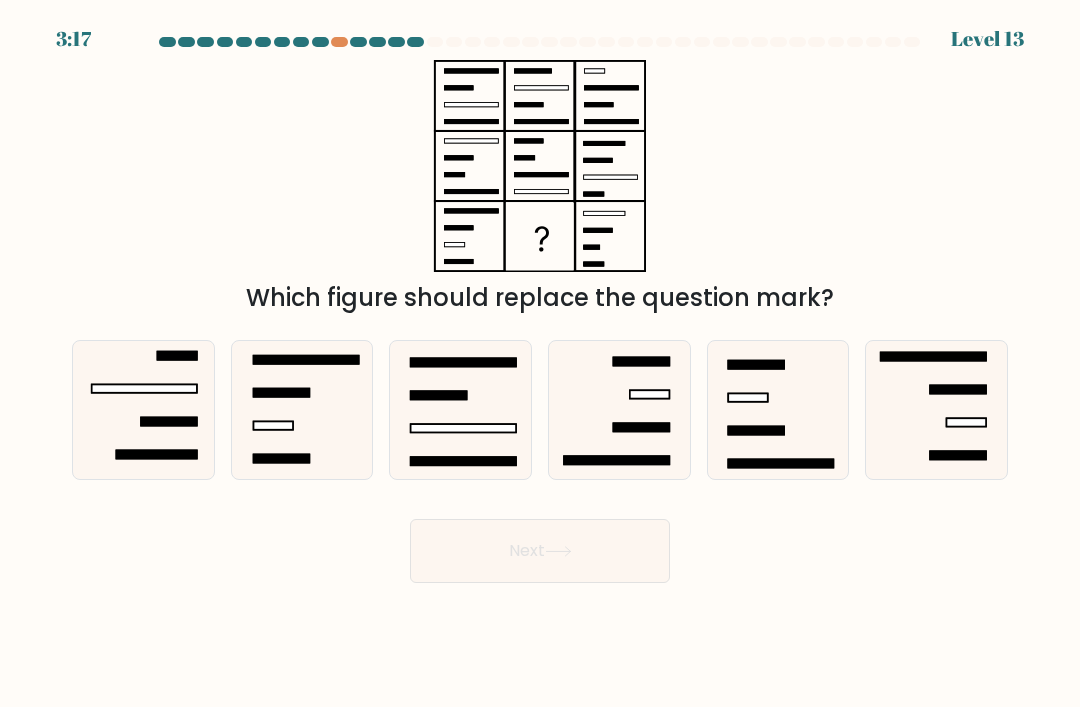 click 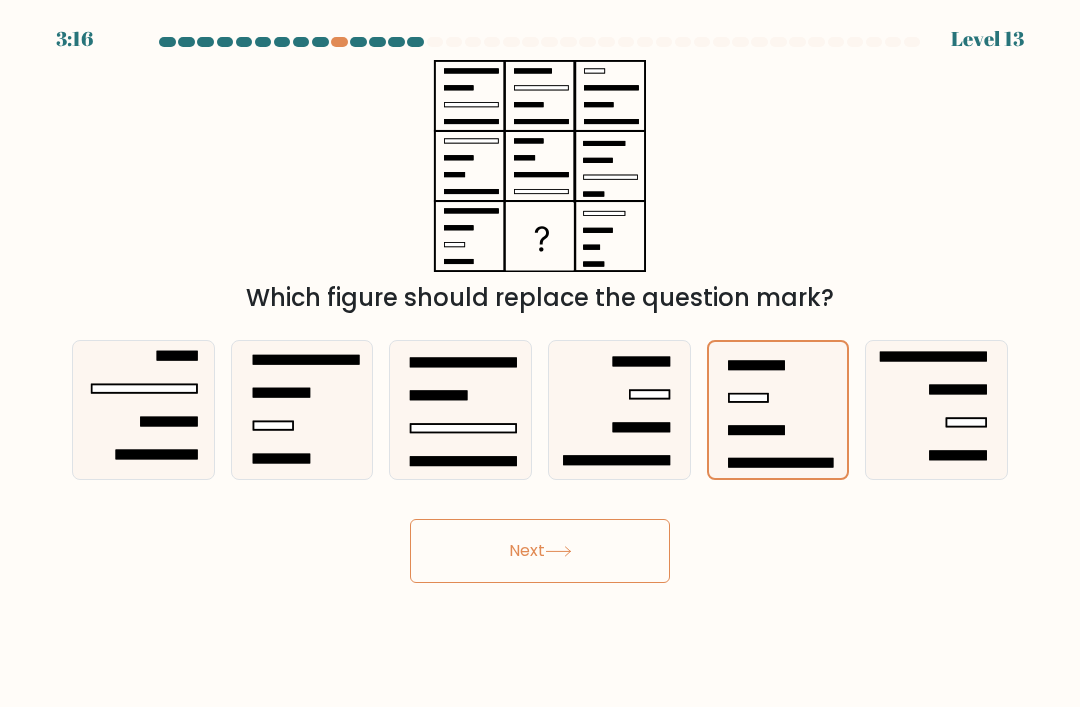 click on "Next" at bounding box center (540, 551) 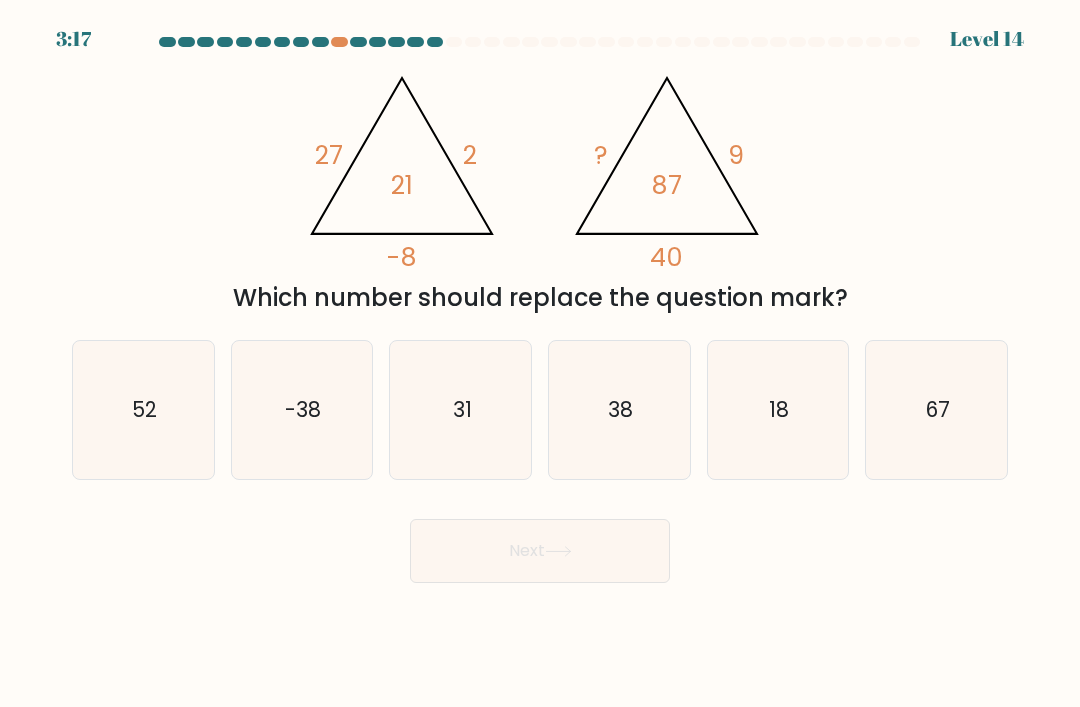 click on "38" 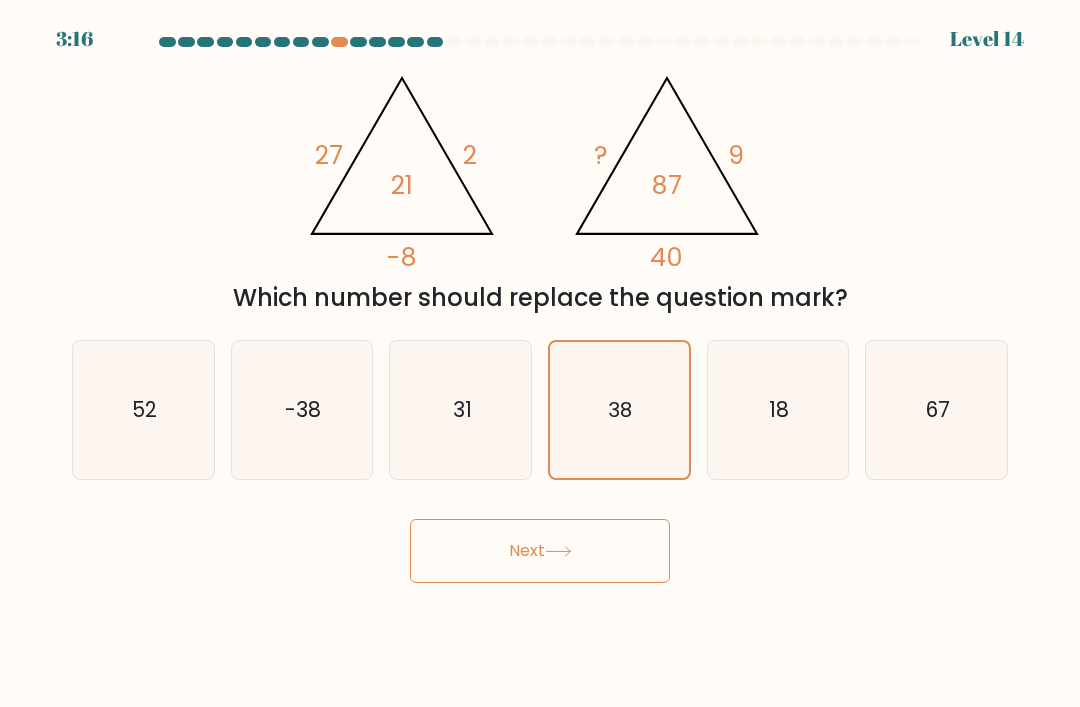 click on "Next" at bounding box center (540, 551) 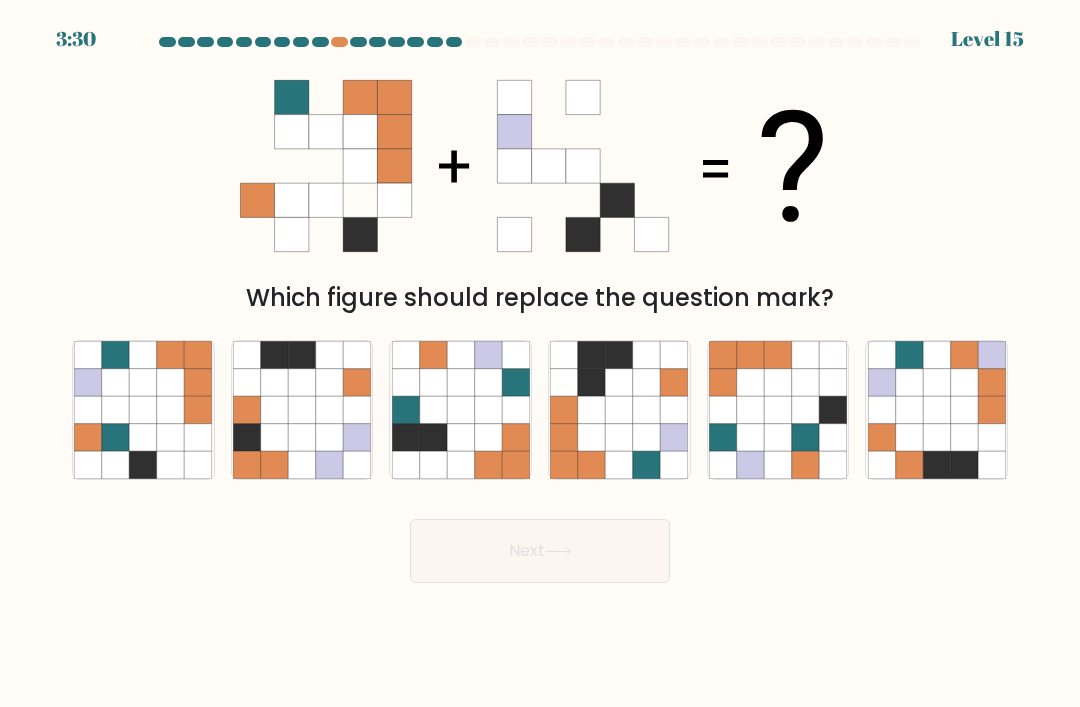 click 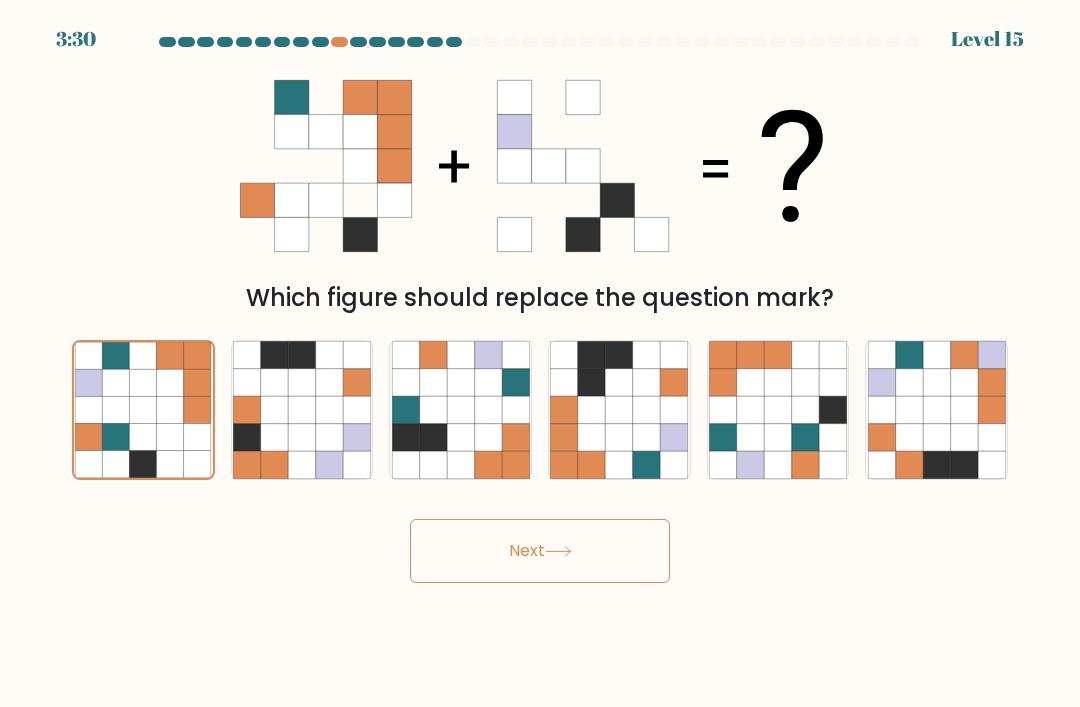 click on "Next" at bounding box center [540, 551] 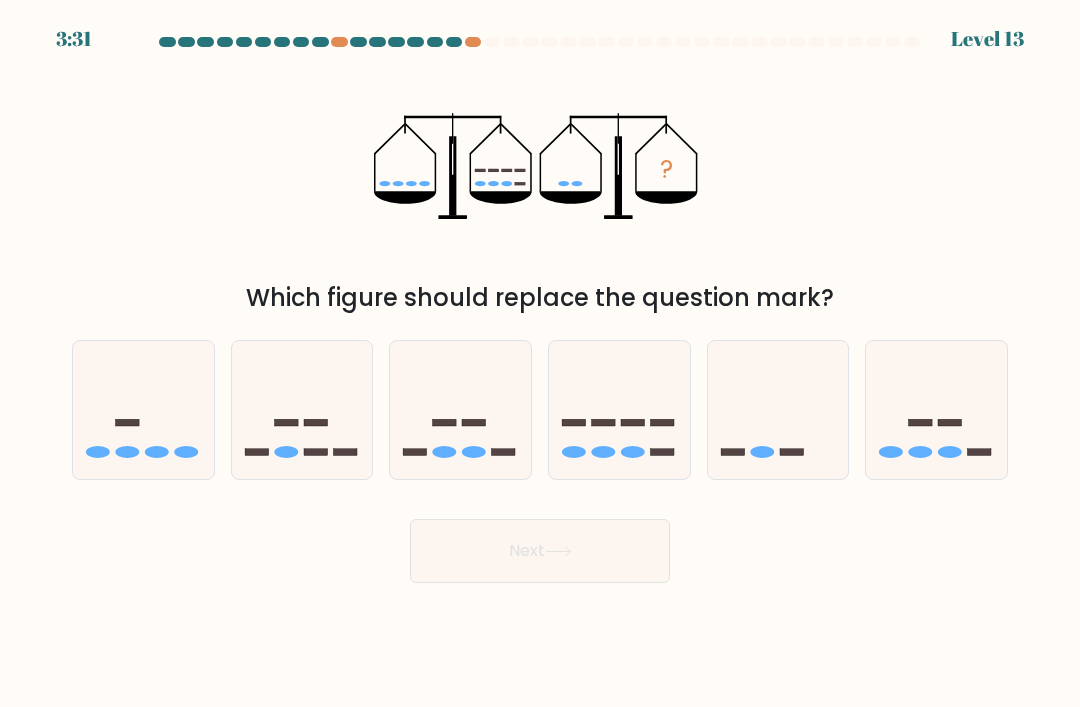 click 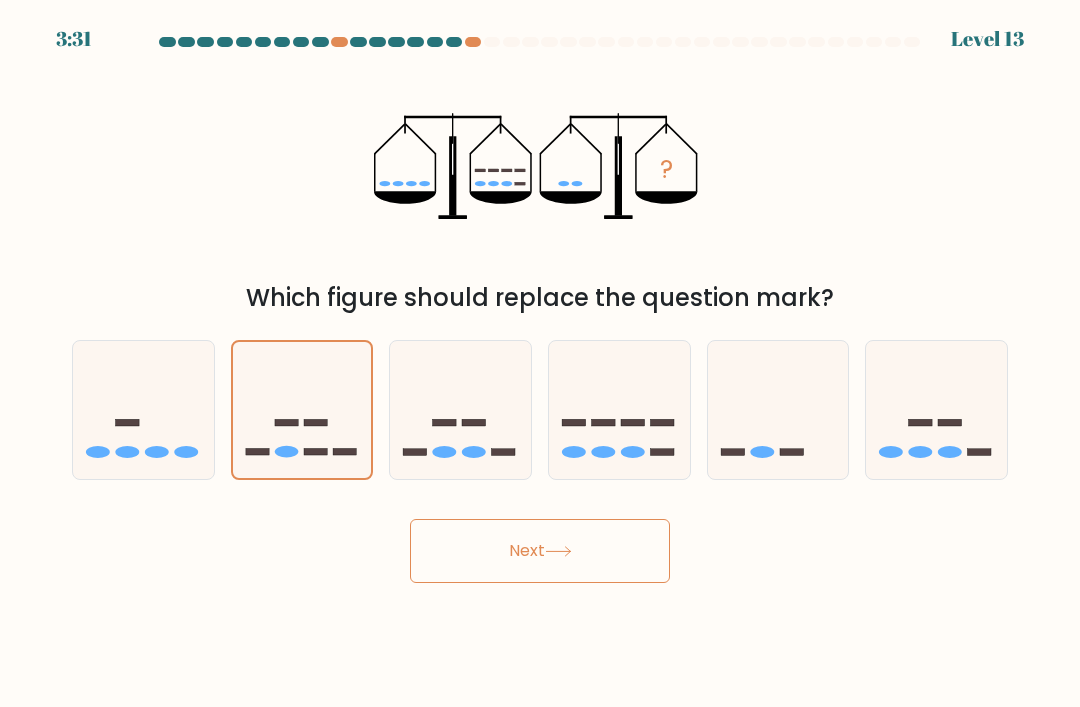 click on "Next" at bounding box center (540, 551) 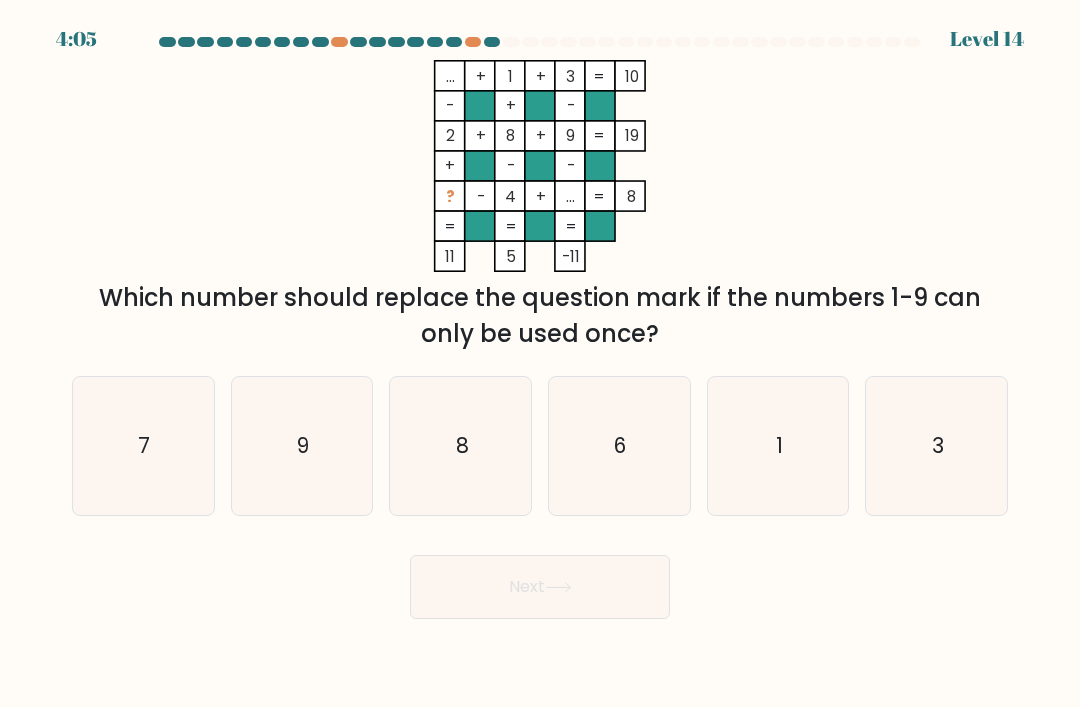 click on "7" 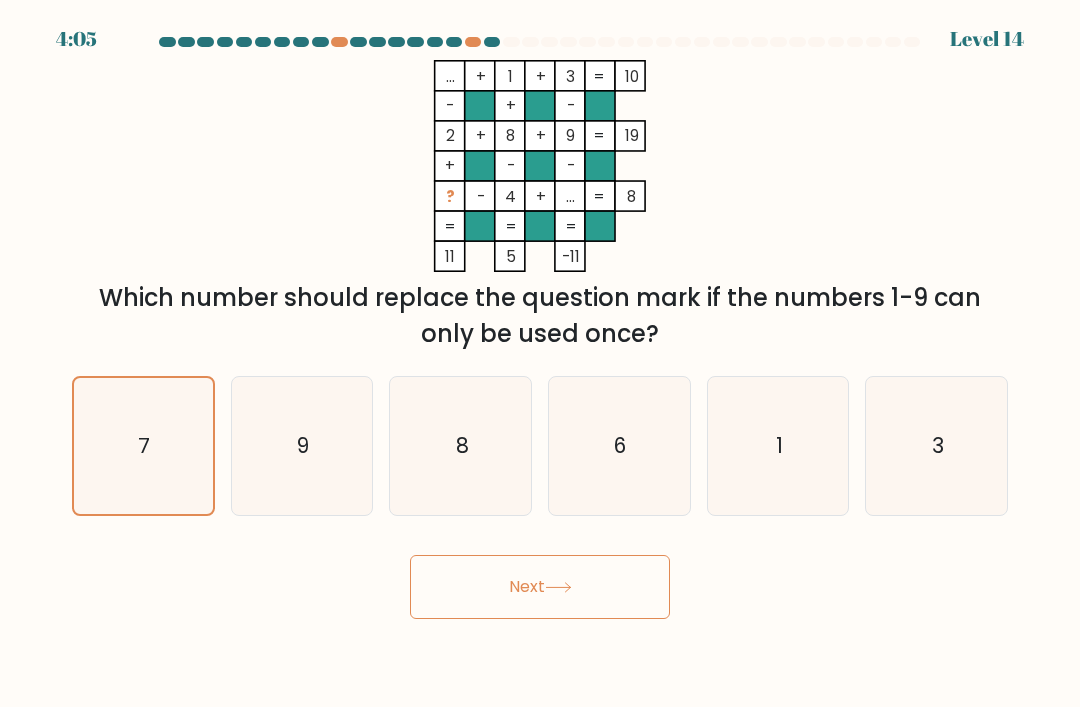 click on "Next" at bounding box center [540, 587] 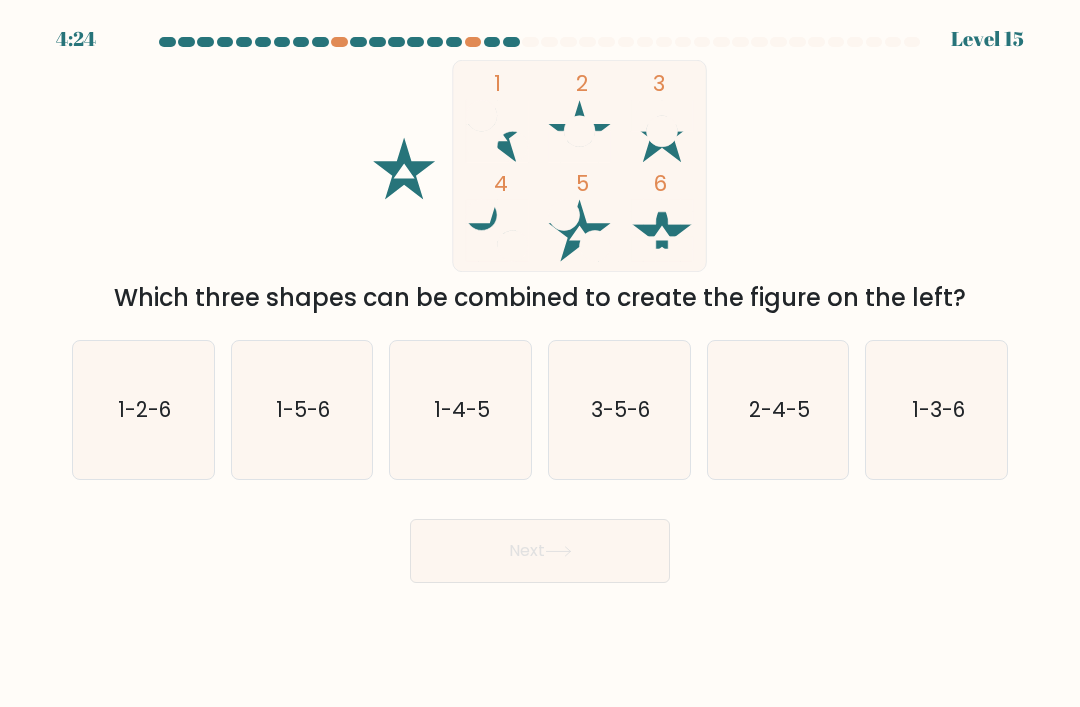 click on "1-4-5" 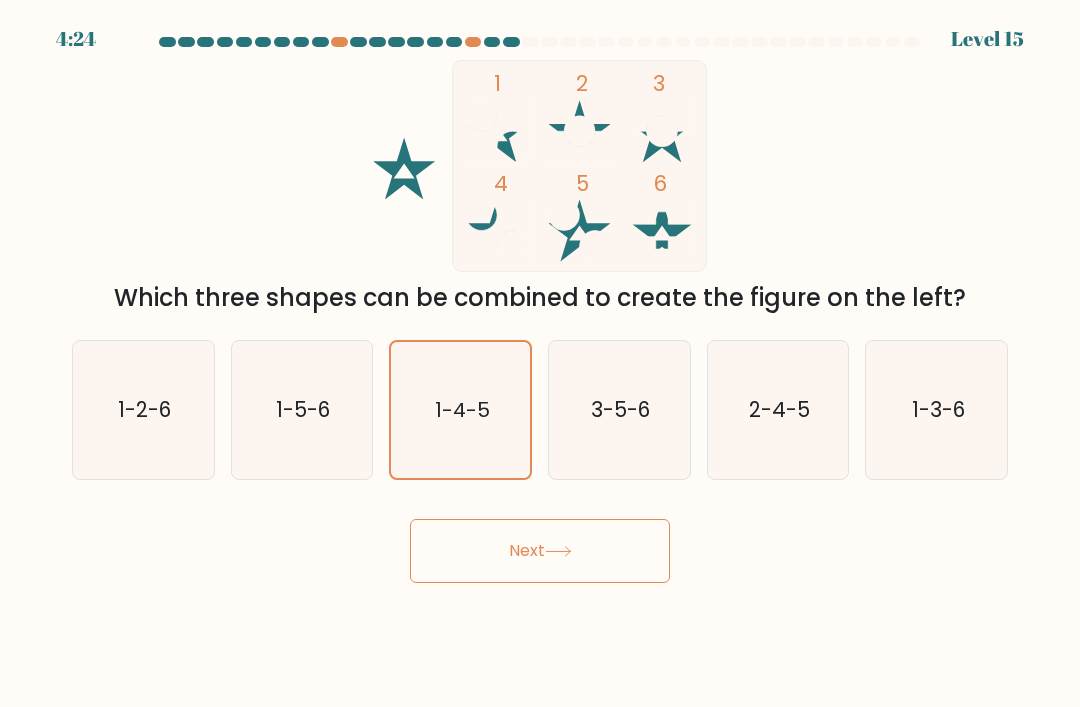 click on "Next" at bounding box center [540, 551] 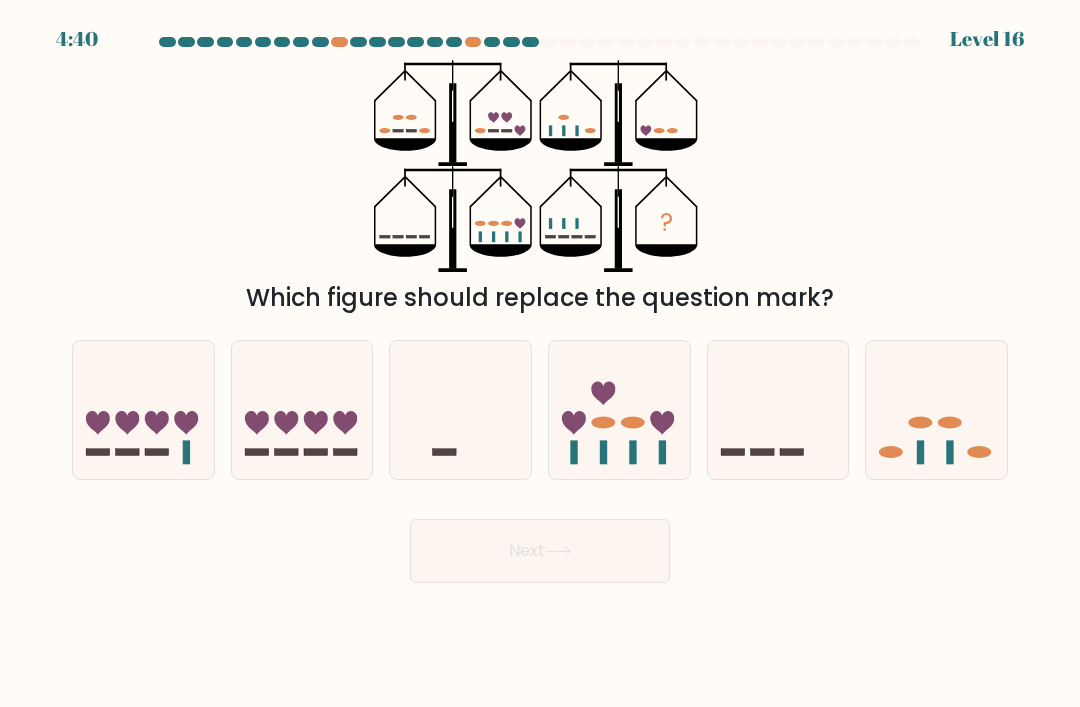 click 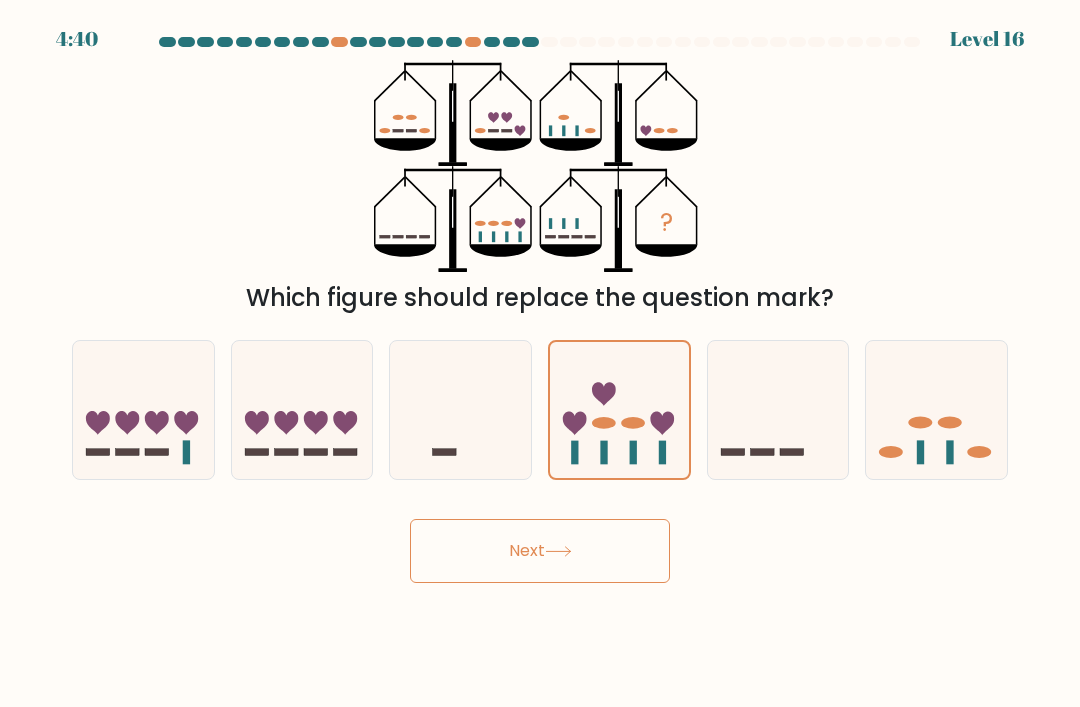click on "Next" at bounding box center (540, 551) 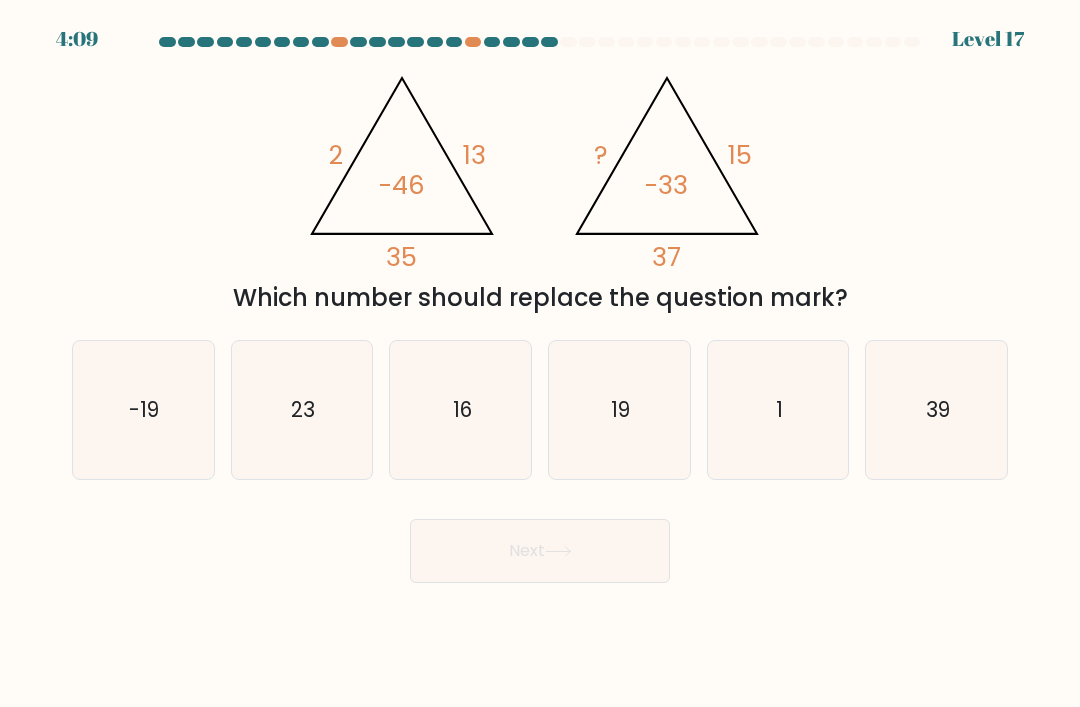 click on "23" 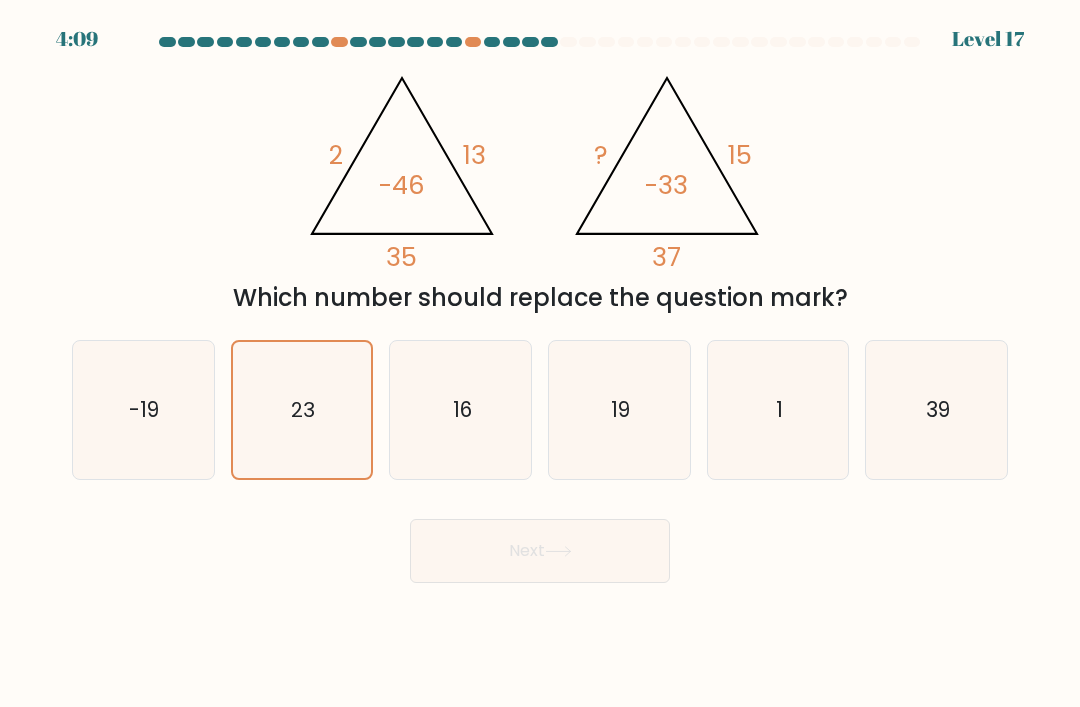 click on "Next" at bounding box center (540, 551) 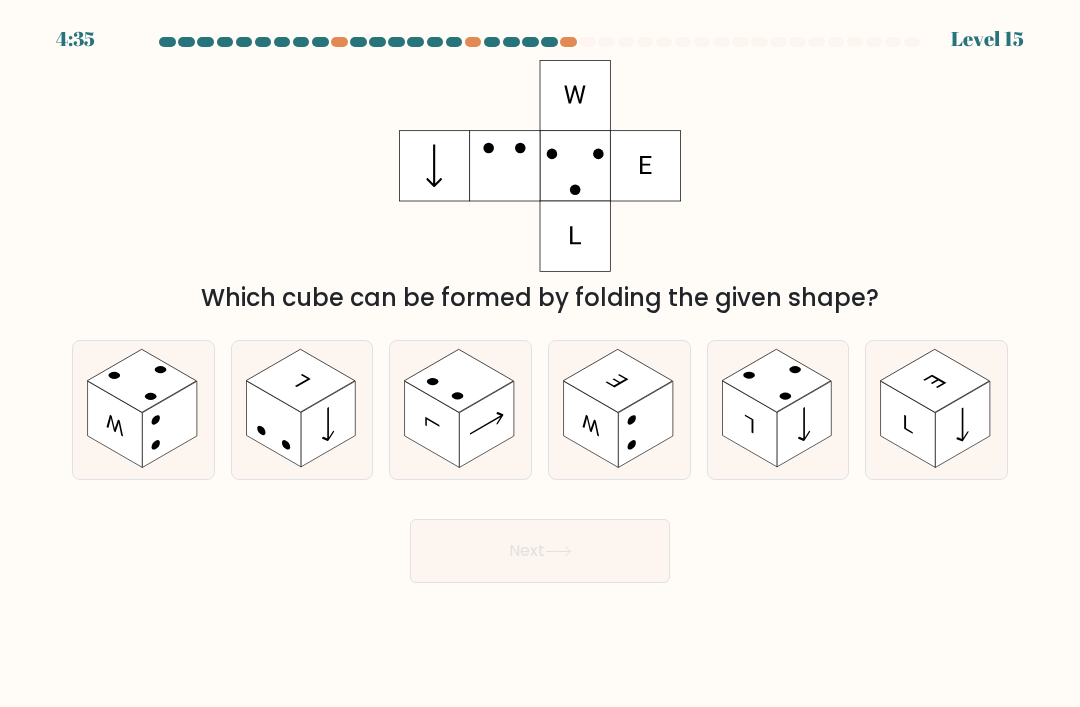 click 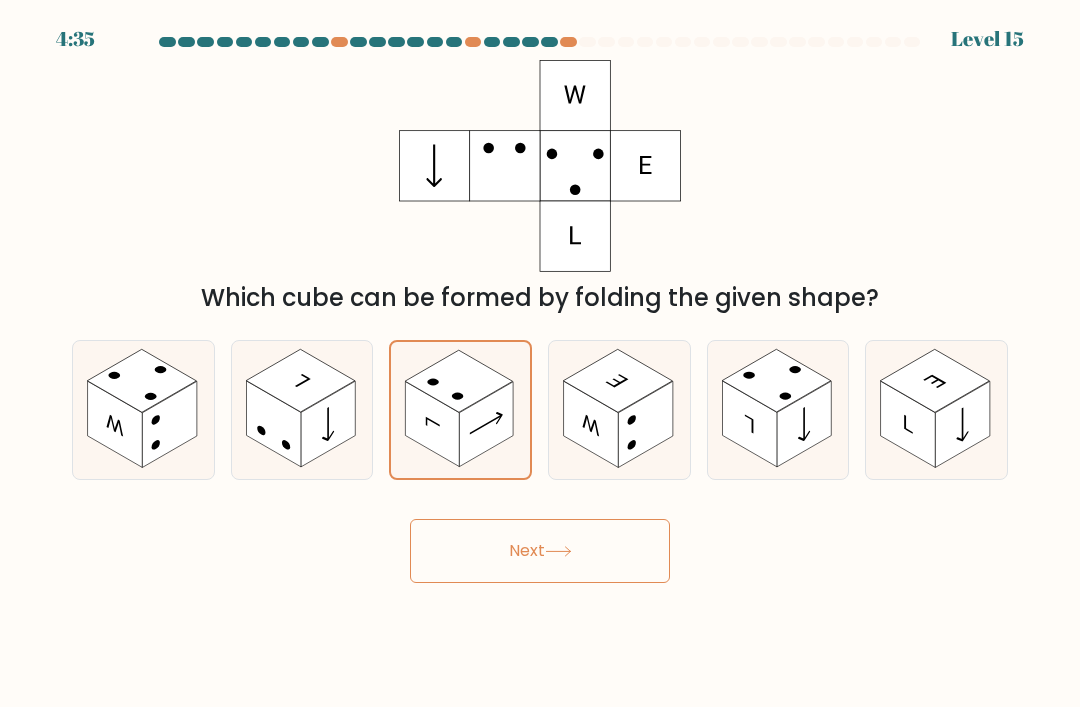 click on "Next" at bounding box center [540, 551] 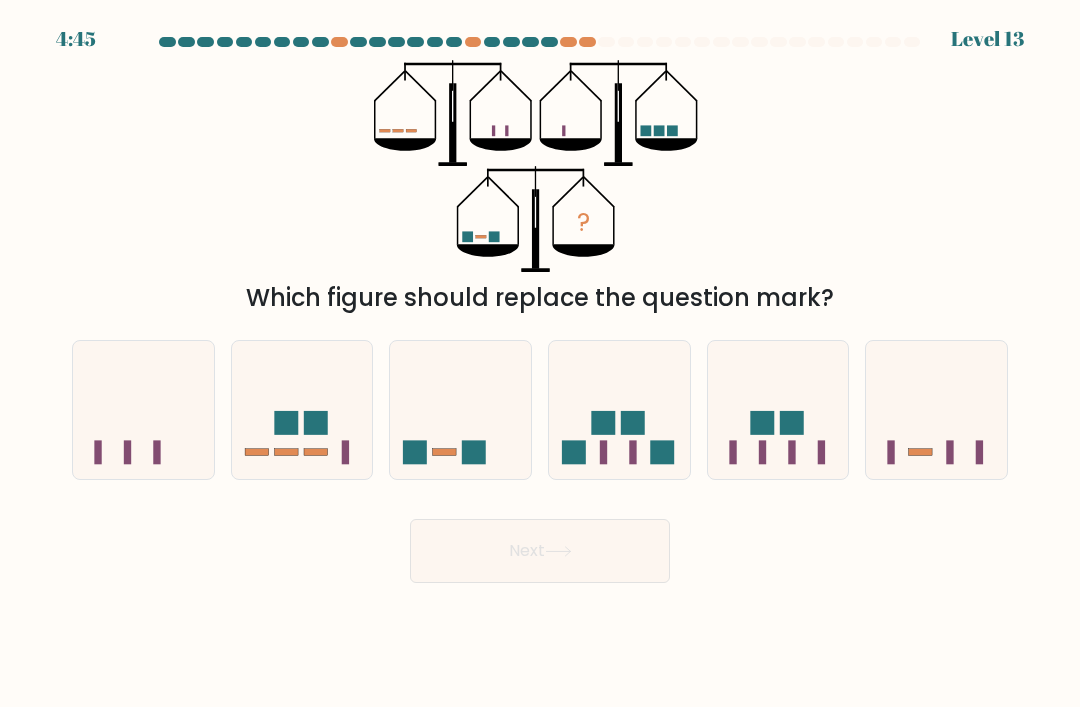 click 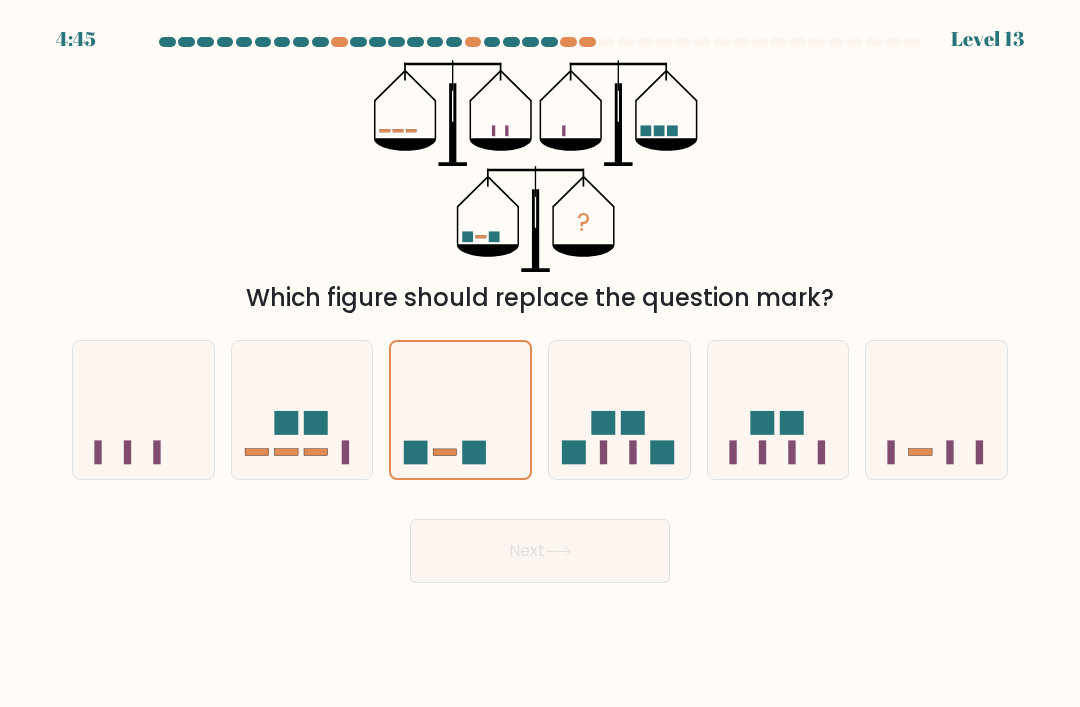 click on "Next" at bounding box center [540, 551] 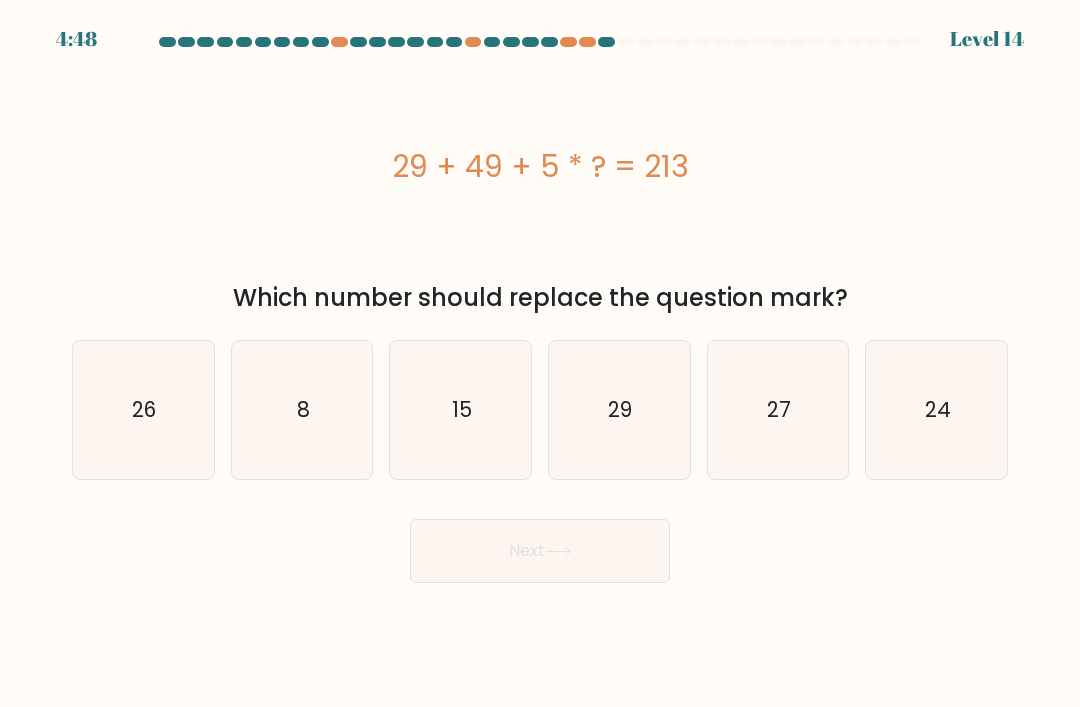 click on "8" 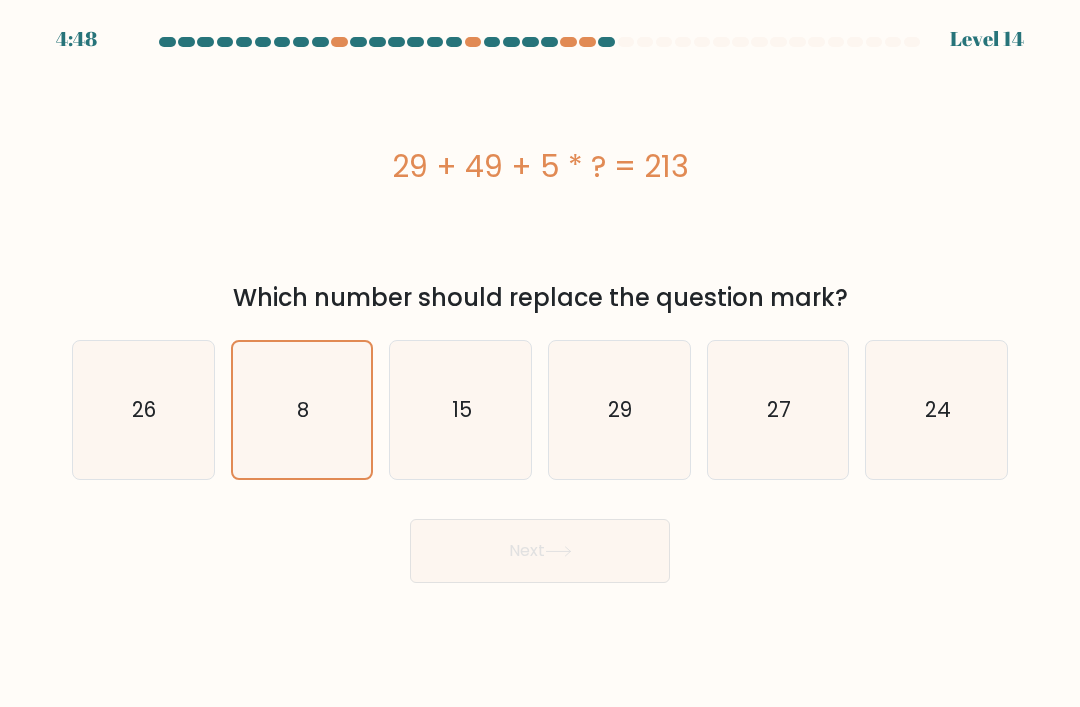 click on "Next" at bounding box center [540, 551] 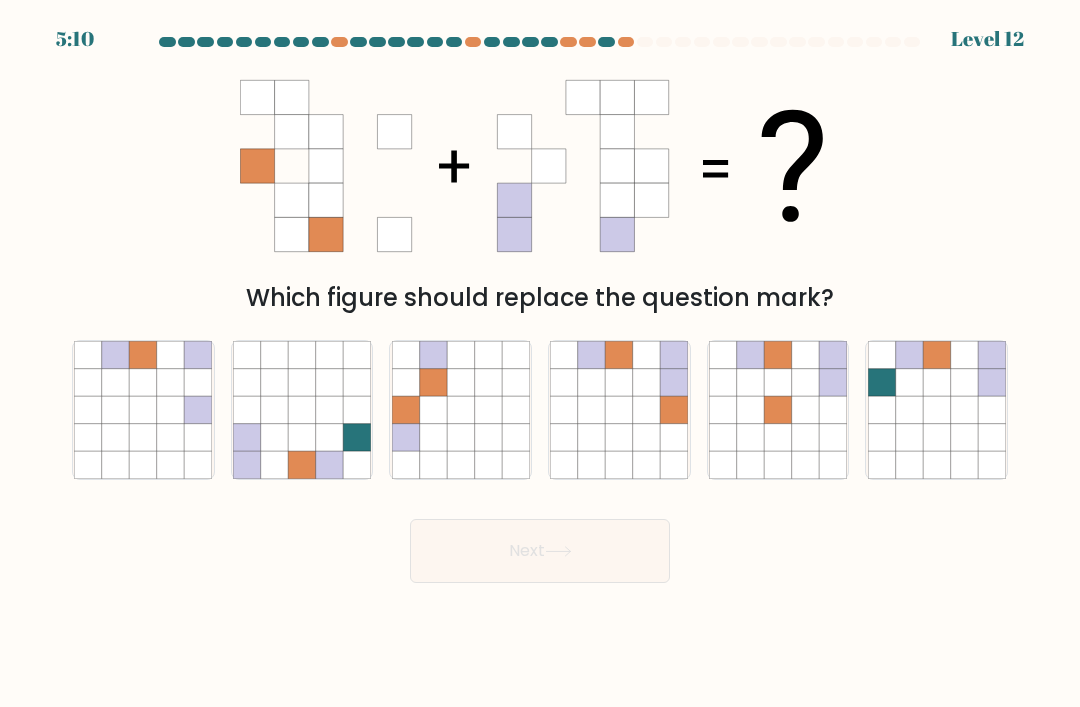 click 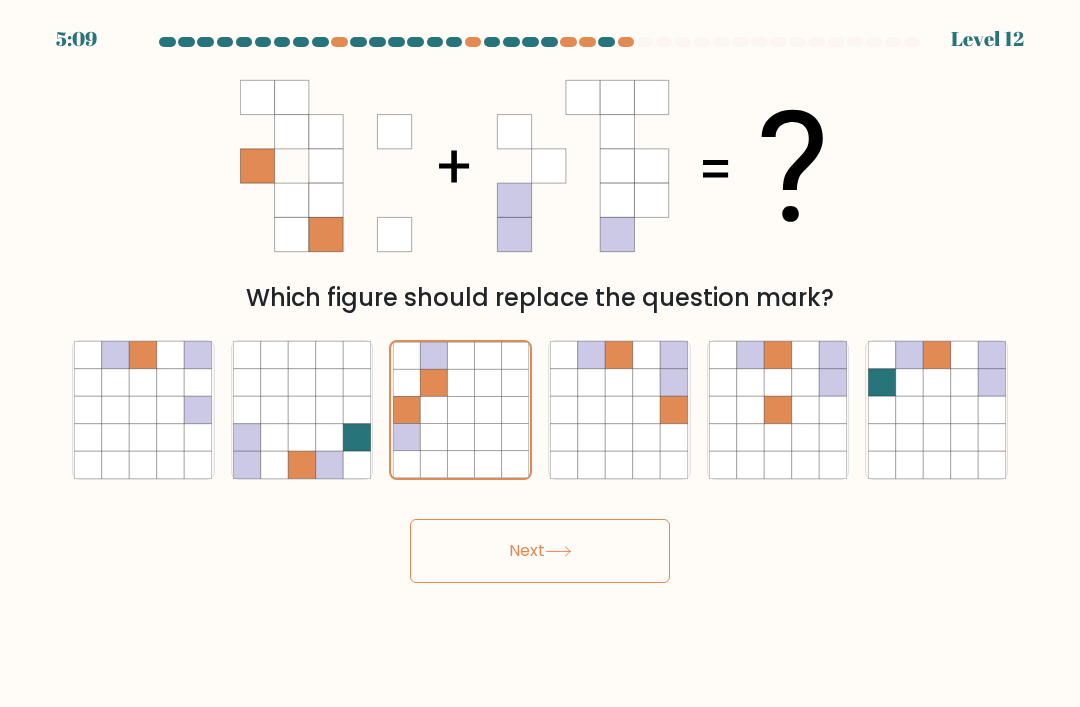 click on "Next" at bounding box center (540, 551) 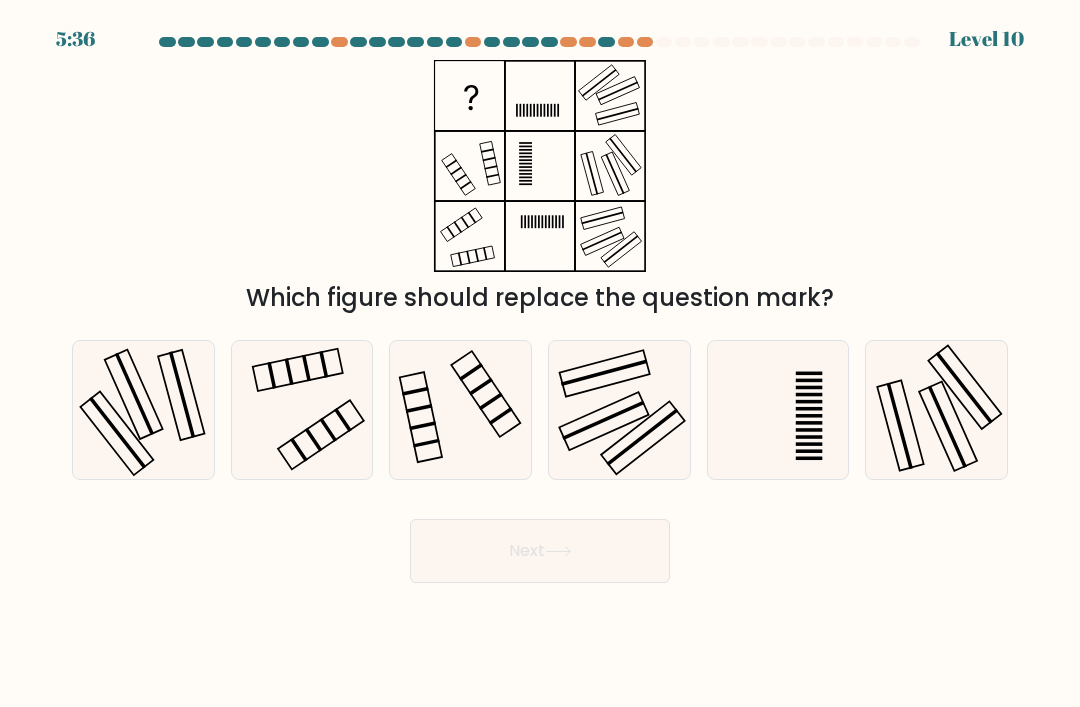 click 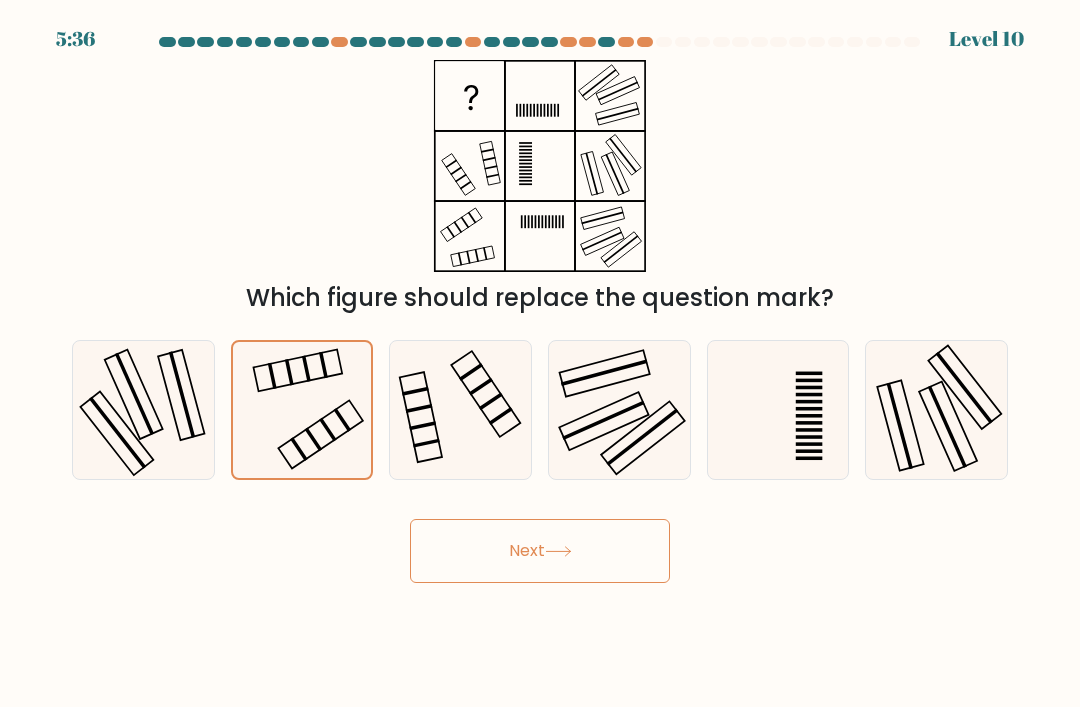 click 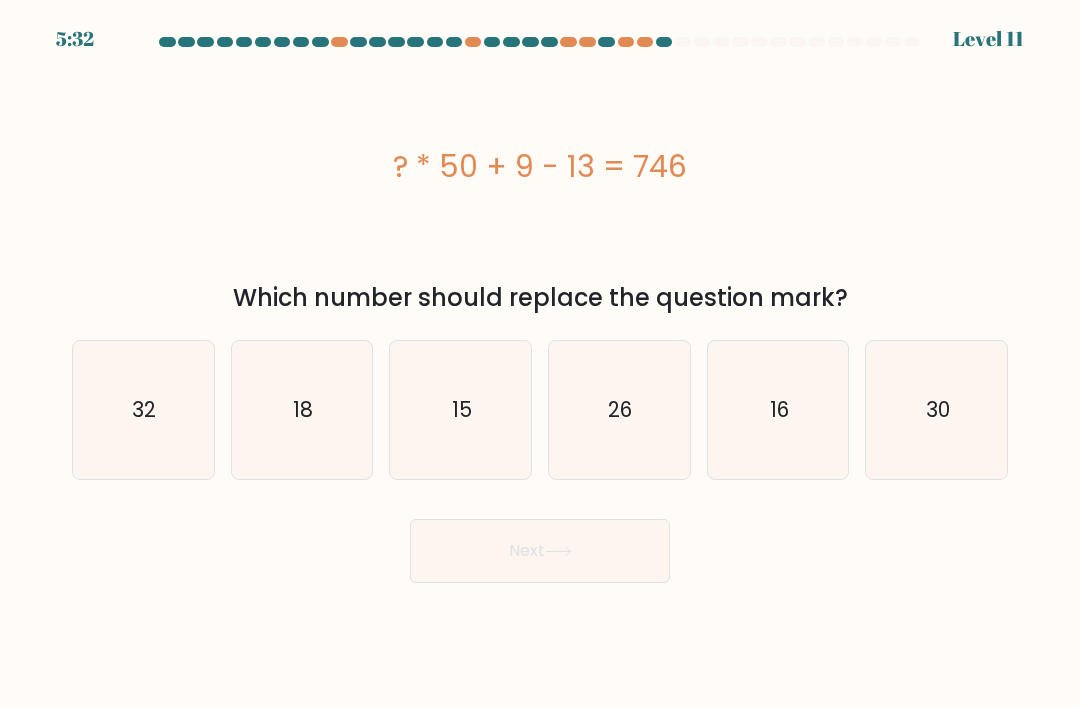 click on "15" 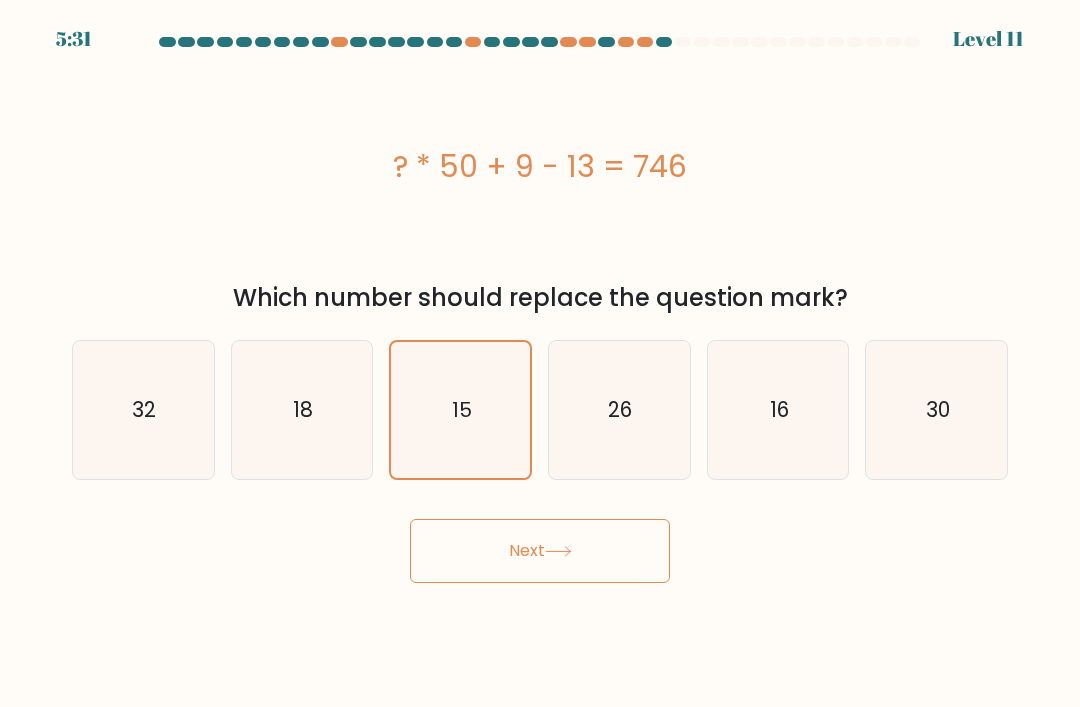 click on "Next" at bounding box center [540, 551] 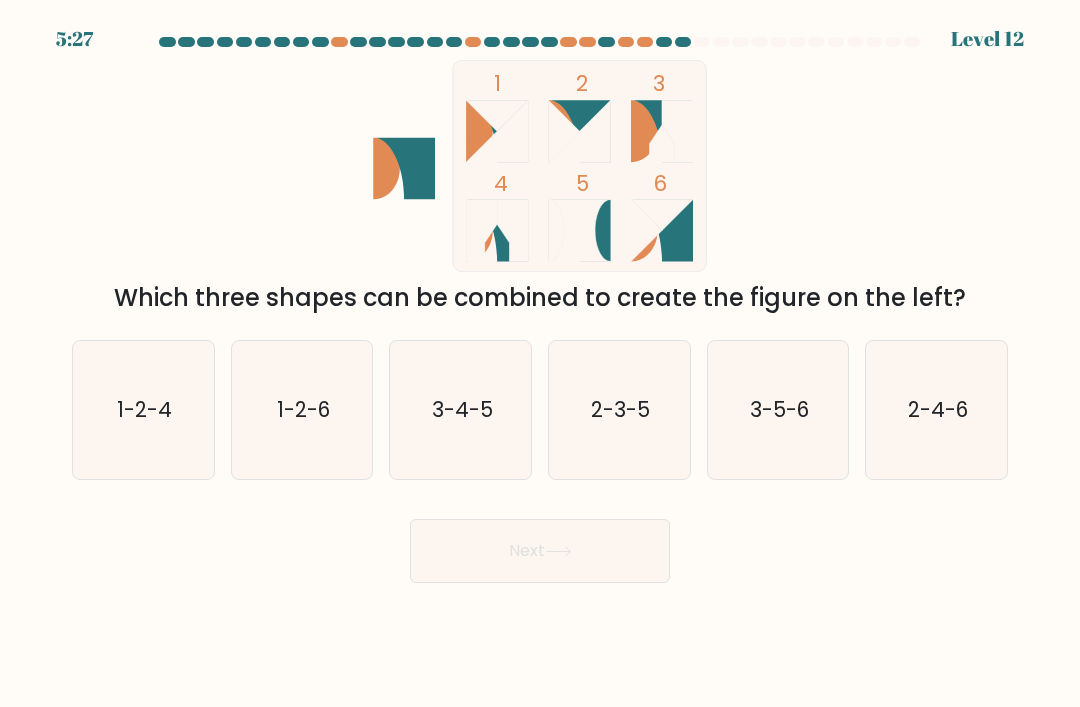 click on "1-2-6" 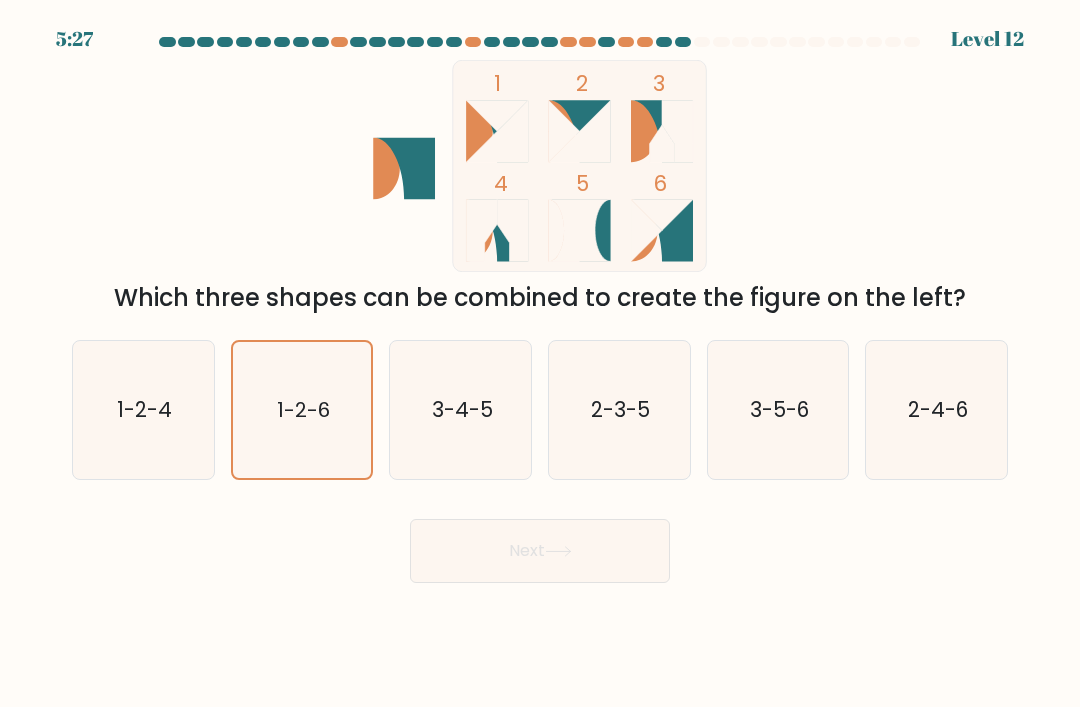click on "Next" at bounding box center (540, 551) 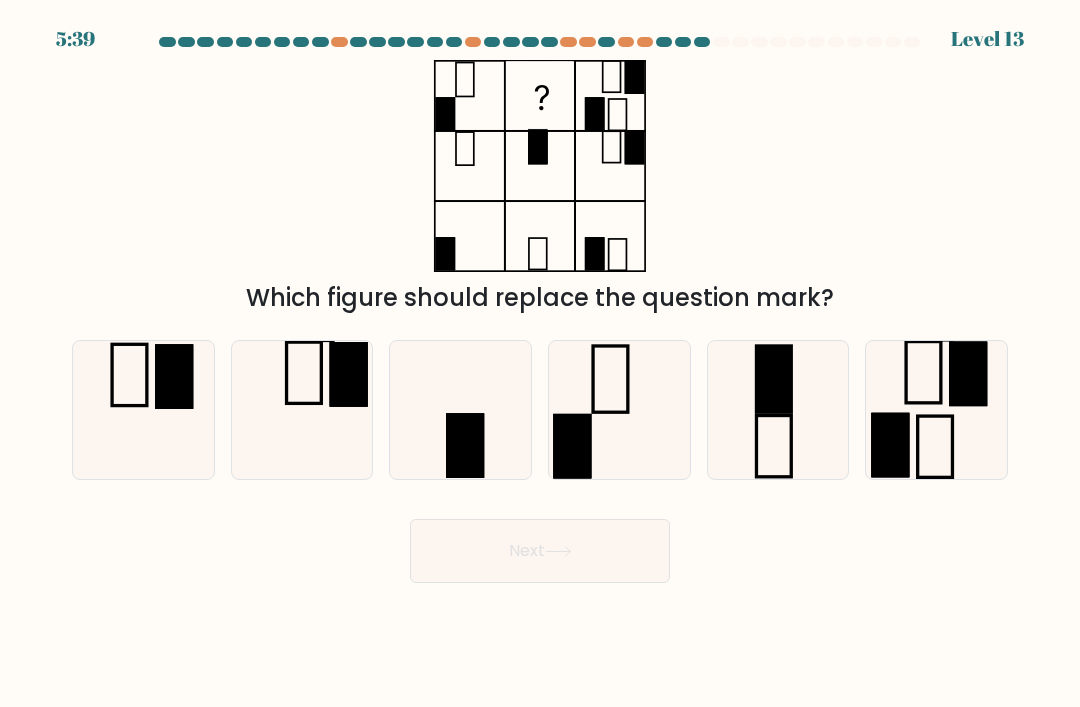 click 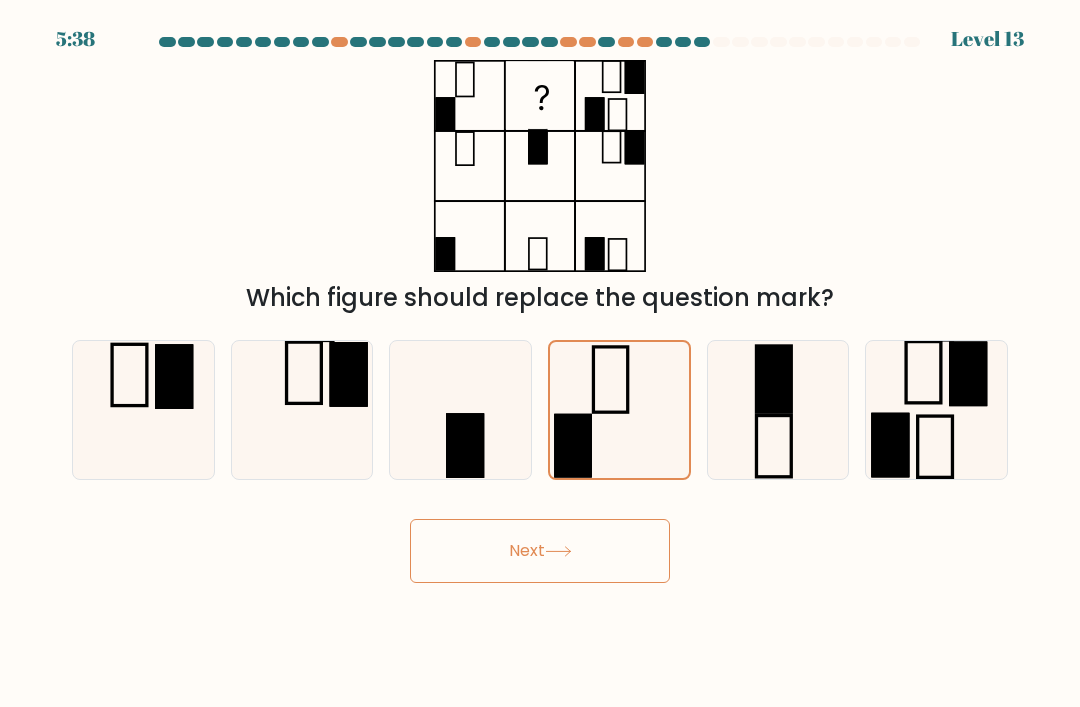 click on "Next" at bounding box center (540, 551) 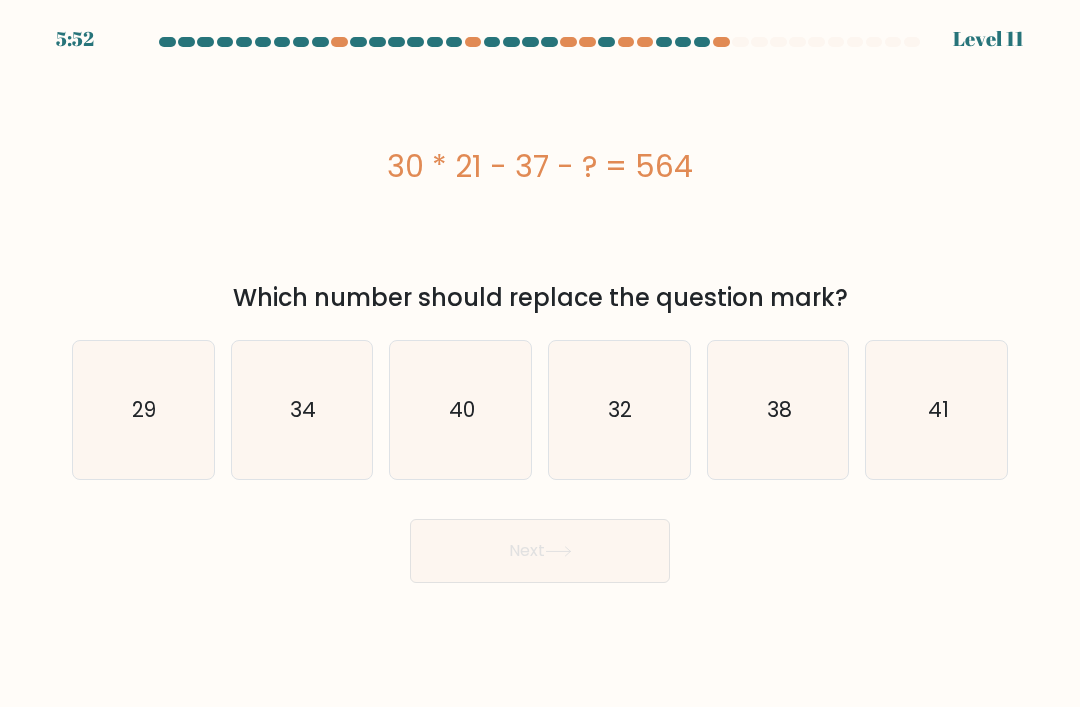 click on "29" 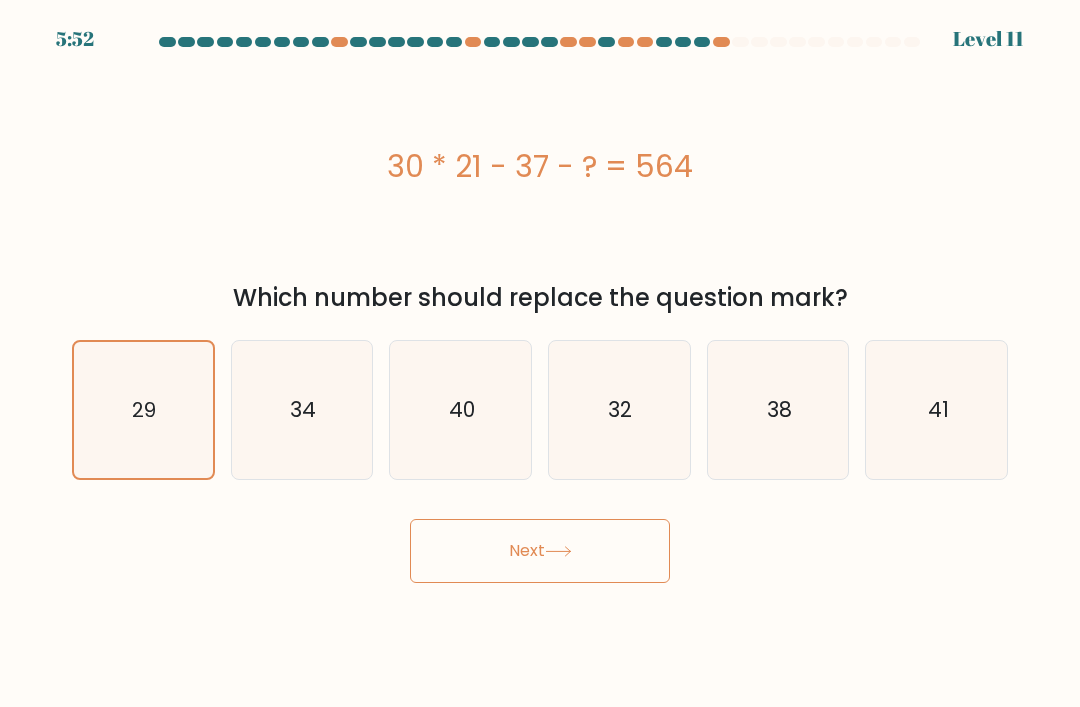 click on "Next" at bounding box center (540, 551) 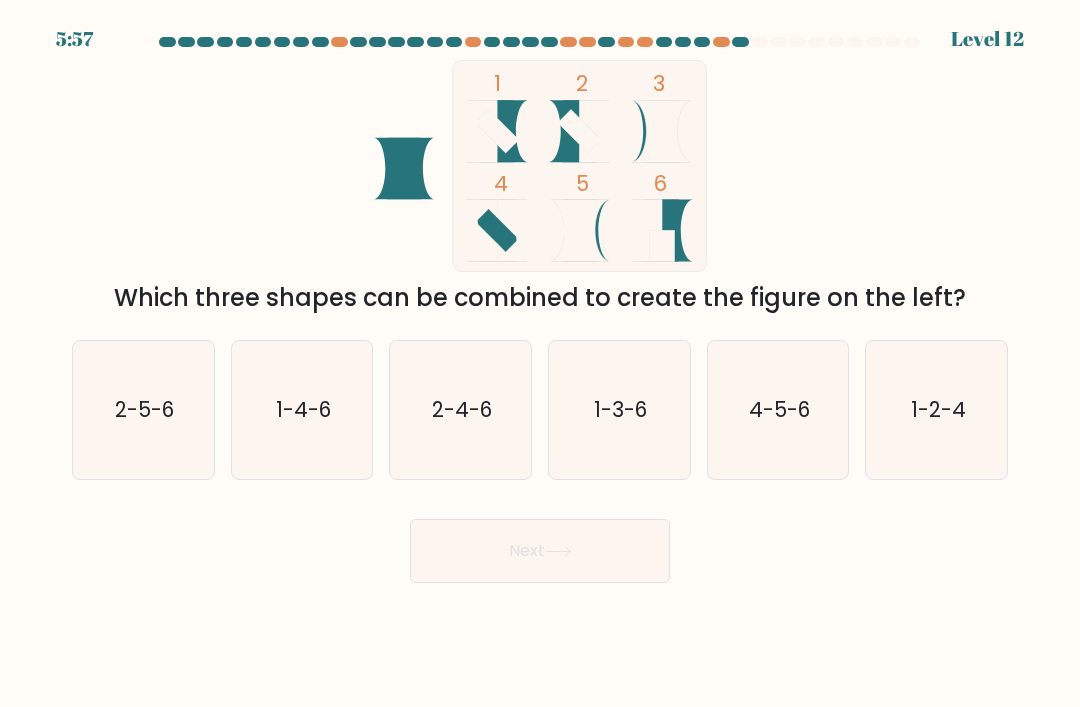click on "1-3-6" 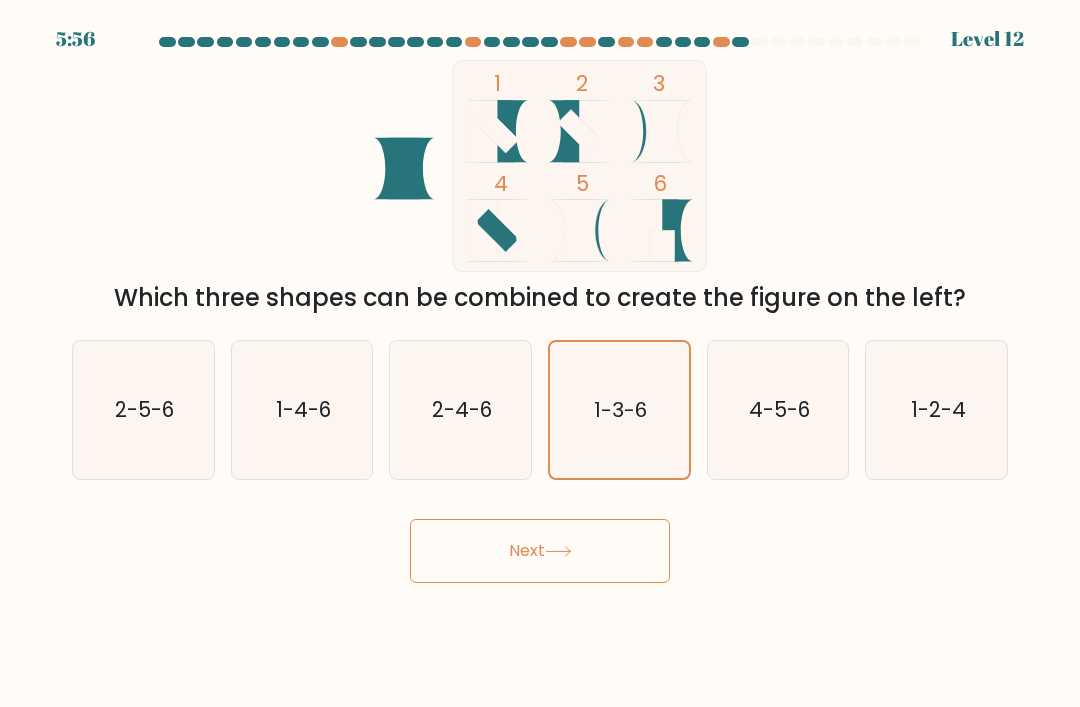 click on "Next" at bounding box center (540, 551) 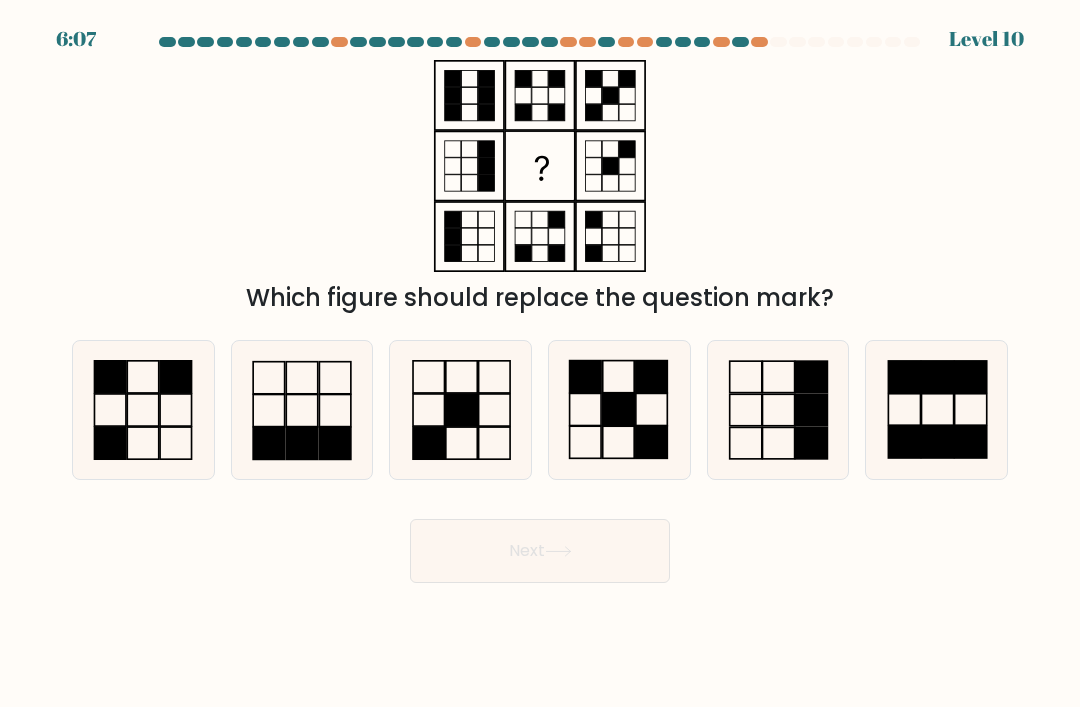 click 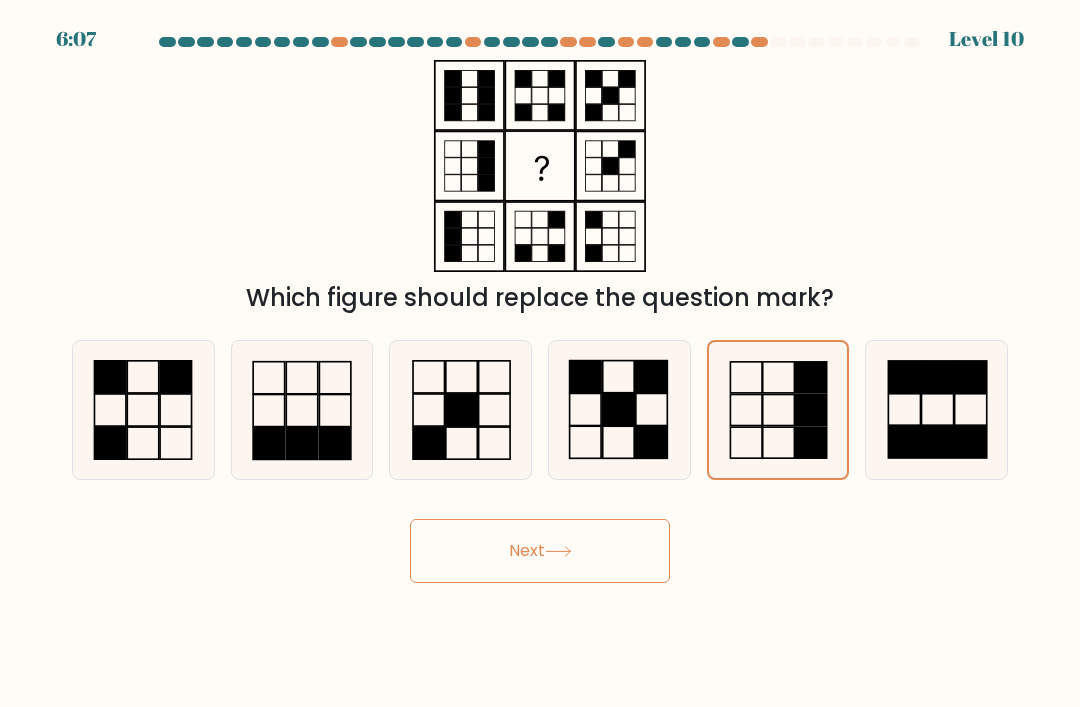 click 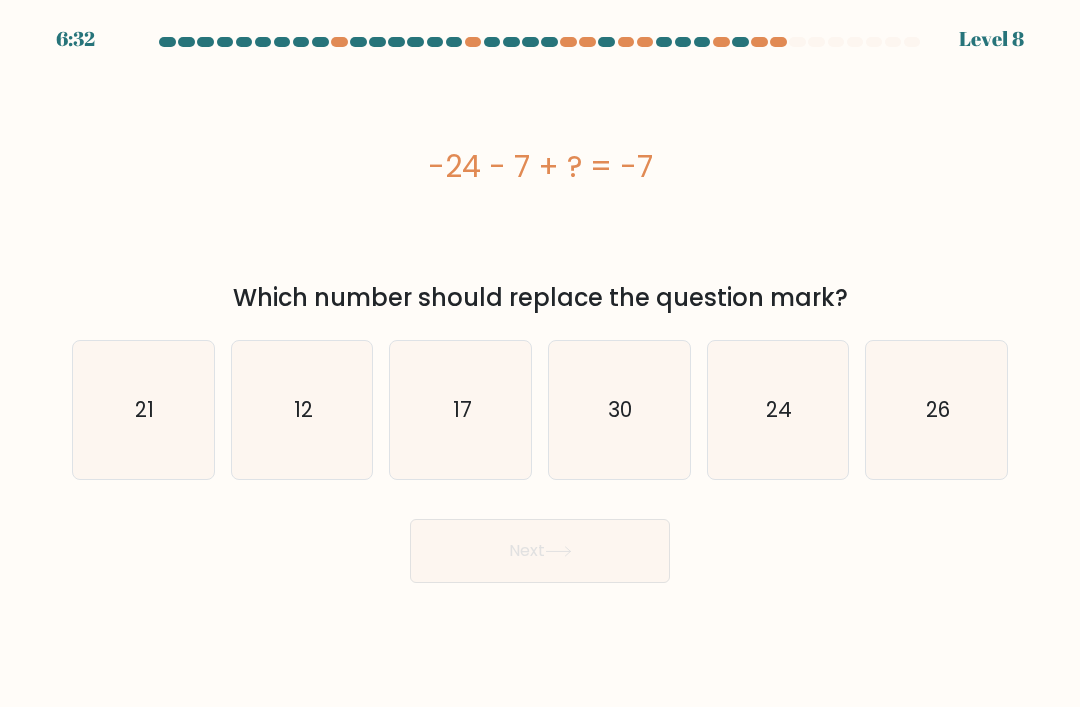 click on "24" 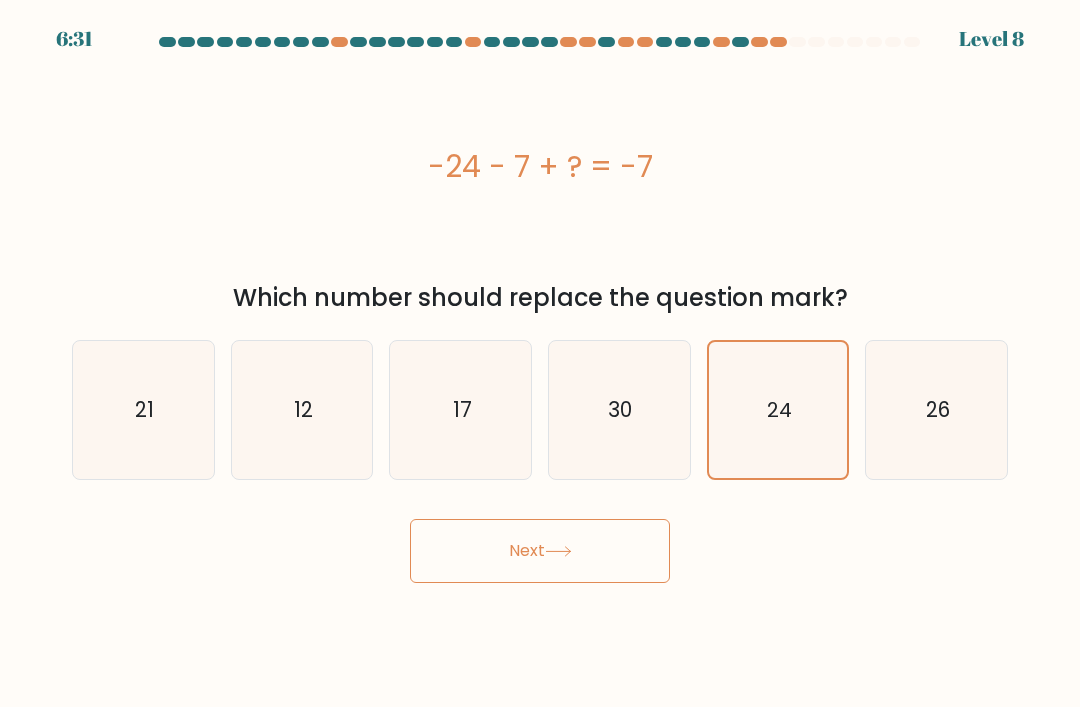 click on "Next" at bounding box center (540, 551) 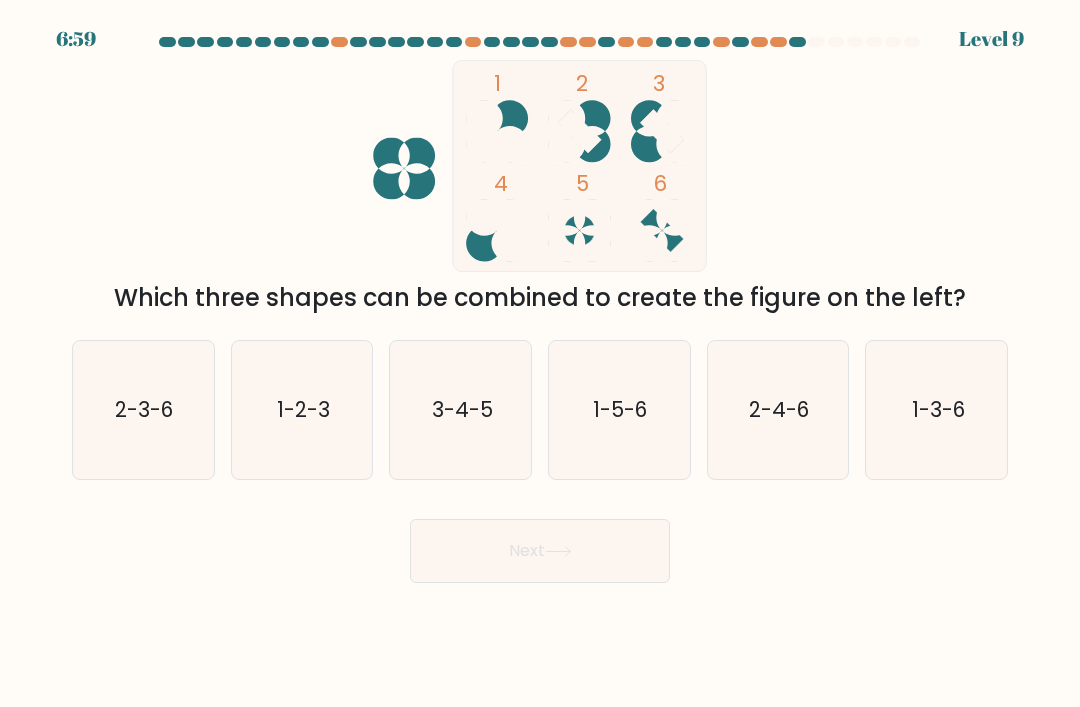 click on "2-3-6" at bounding box center (143, 410) 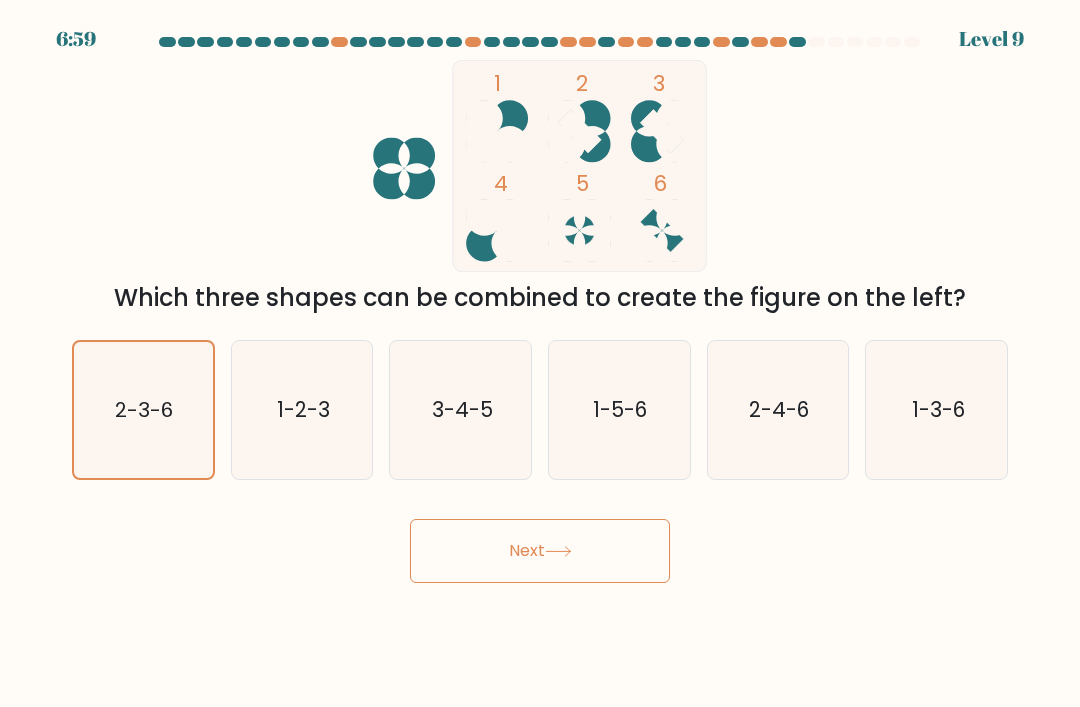 click on "Next" at bounding box center (540, 551) 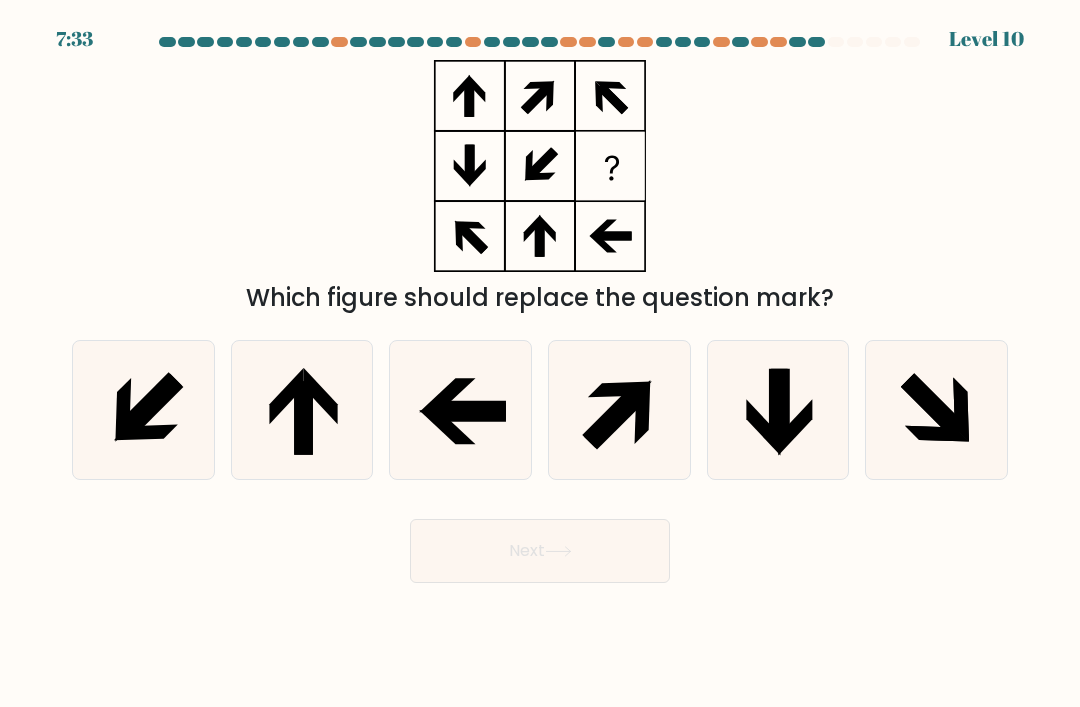click 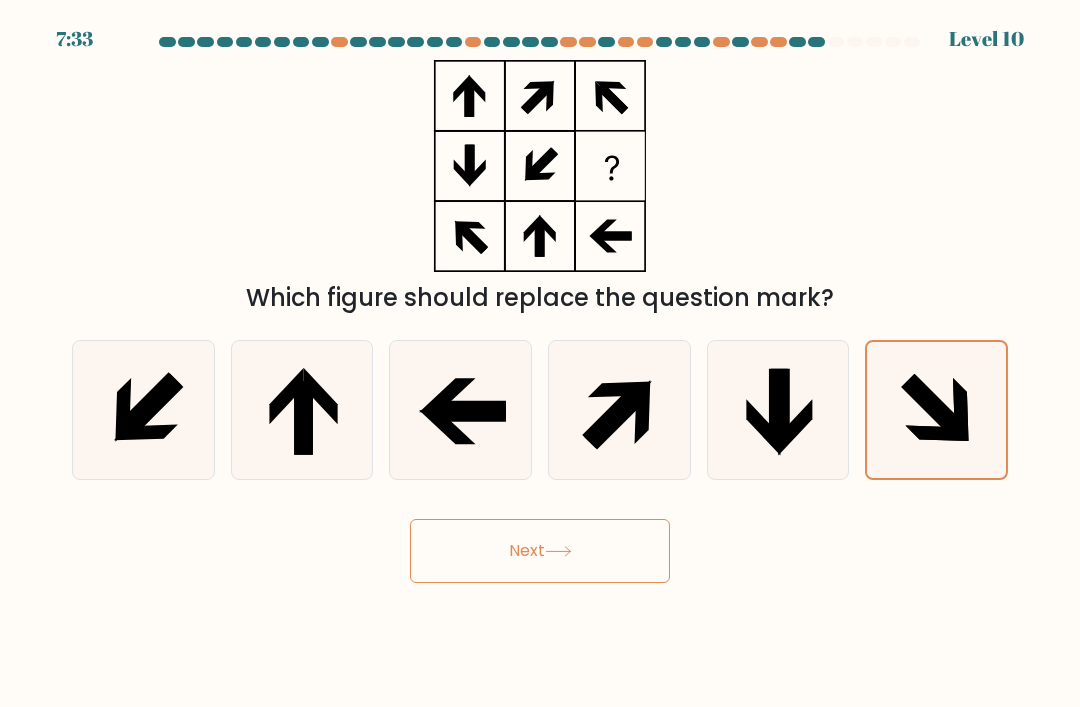 click on "Next" at bounding box center (540, 551) 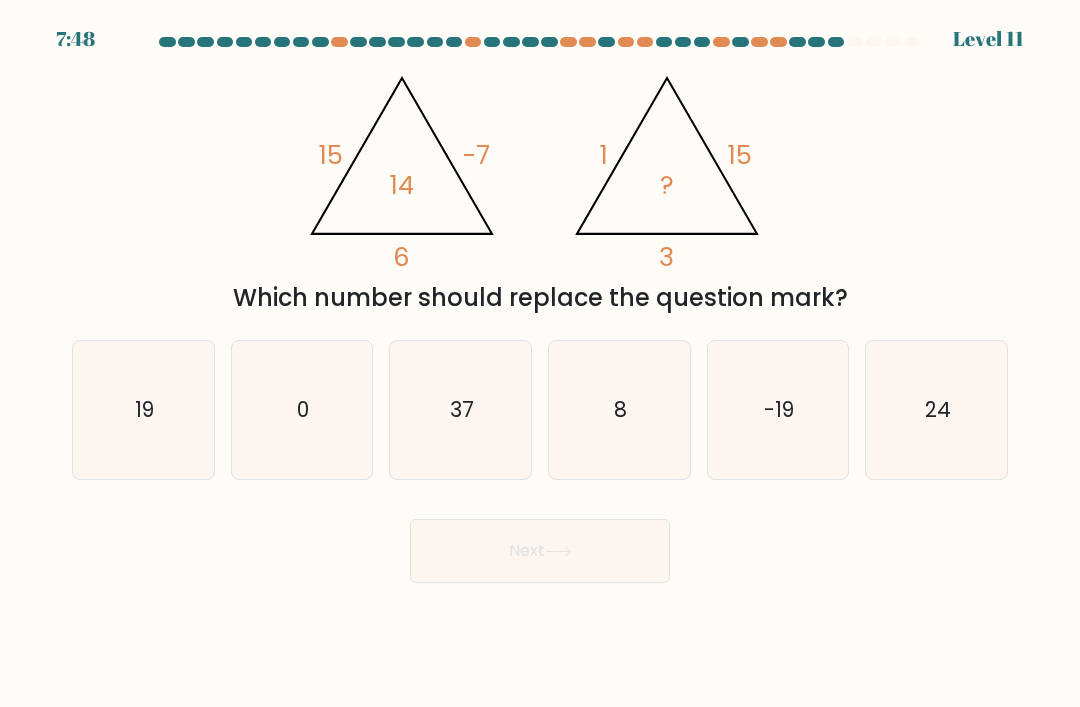 click on "19" 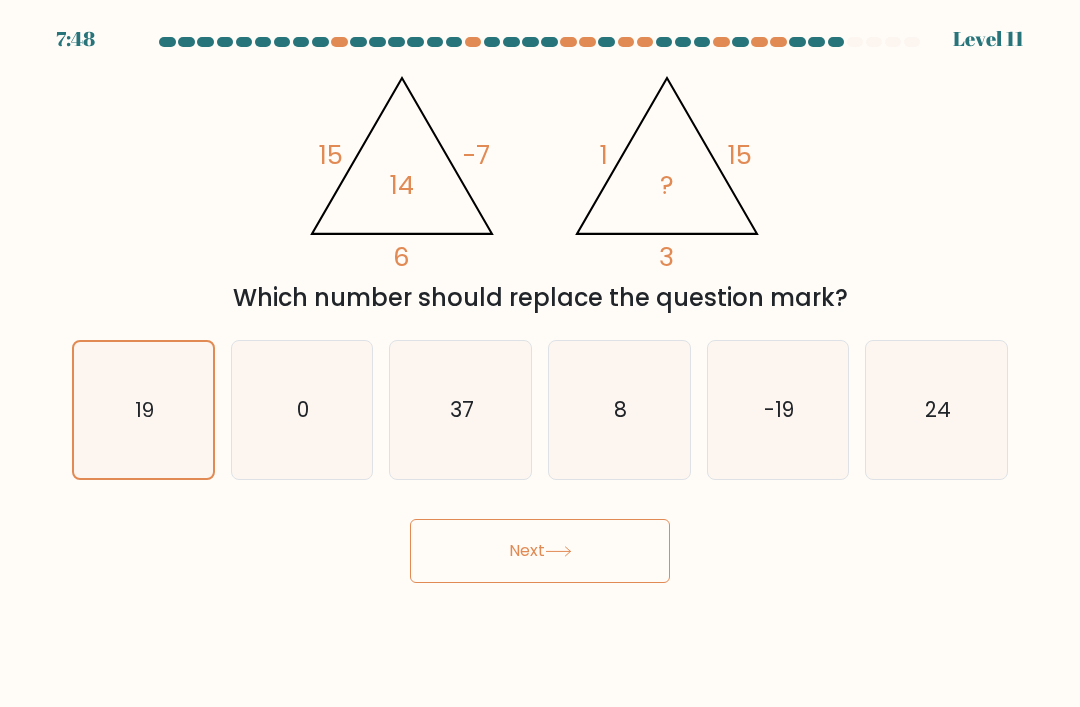 click on "Next" at bounding box center (540, 551) 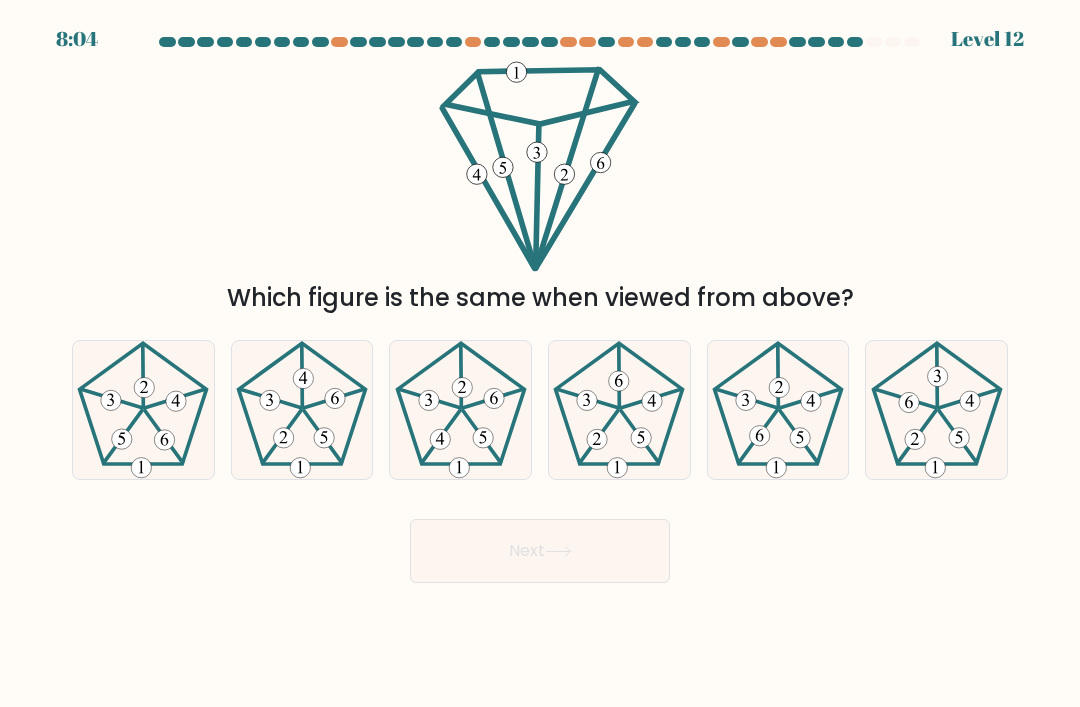 click 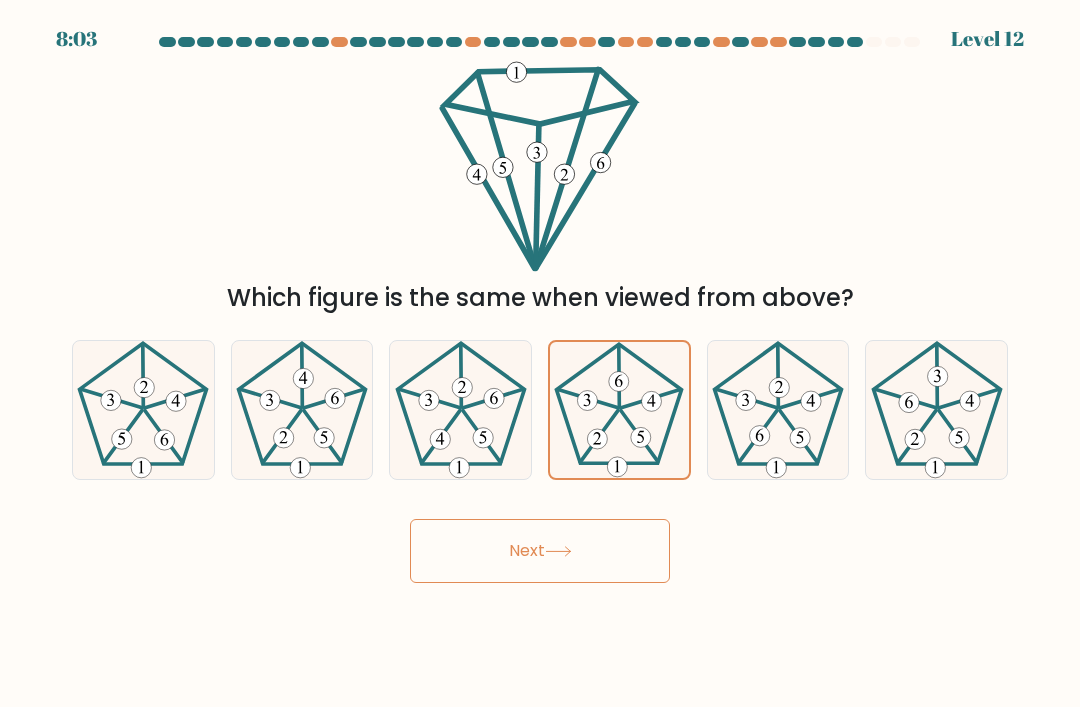 click on "Next" at bounding box center (540, 551) 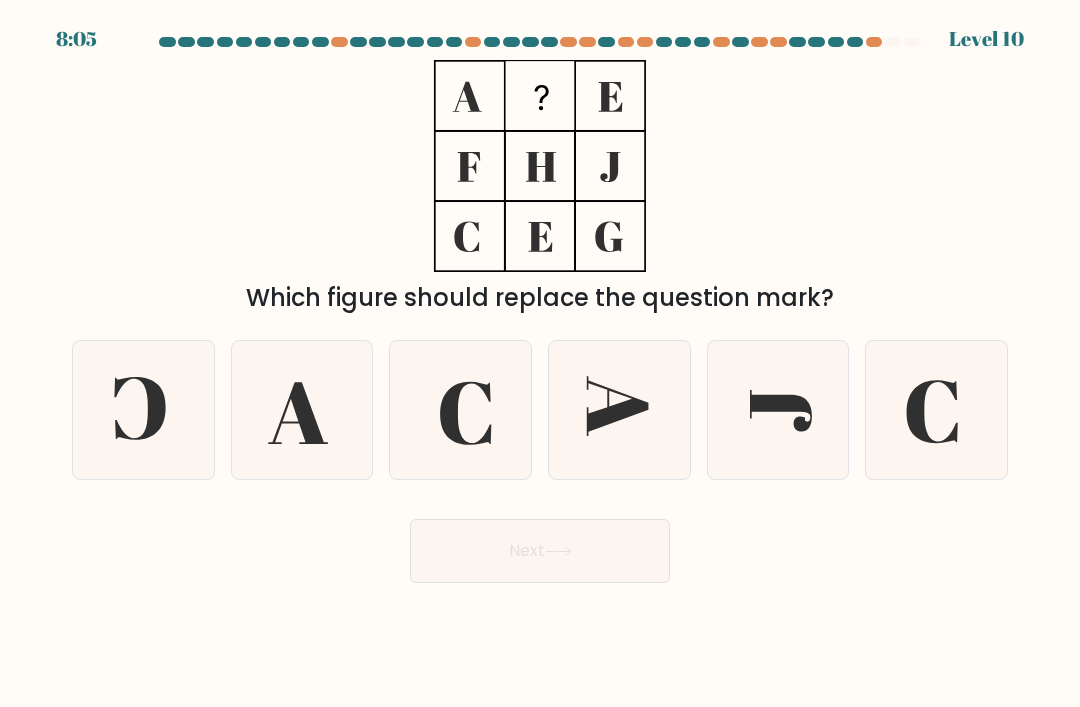 click 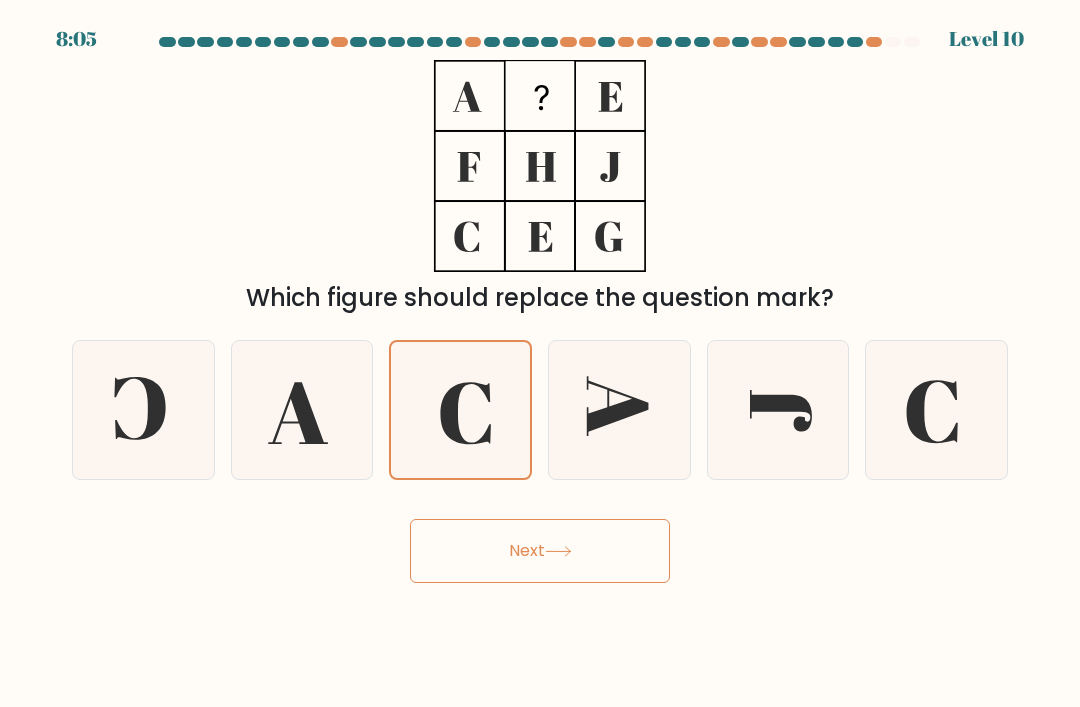 click on "8:05
Level 10" at bounding box center [540, 353] 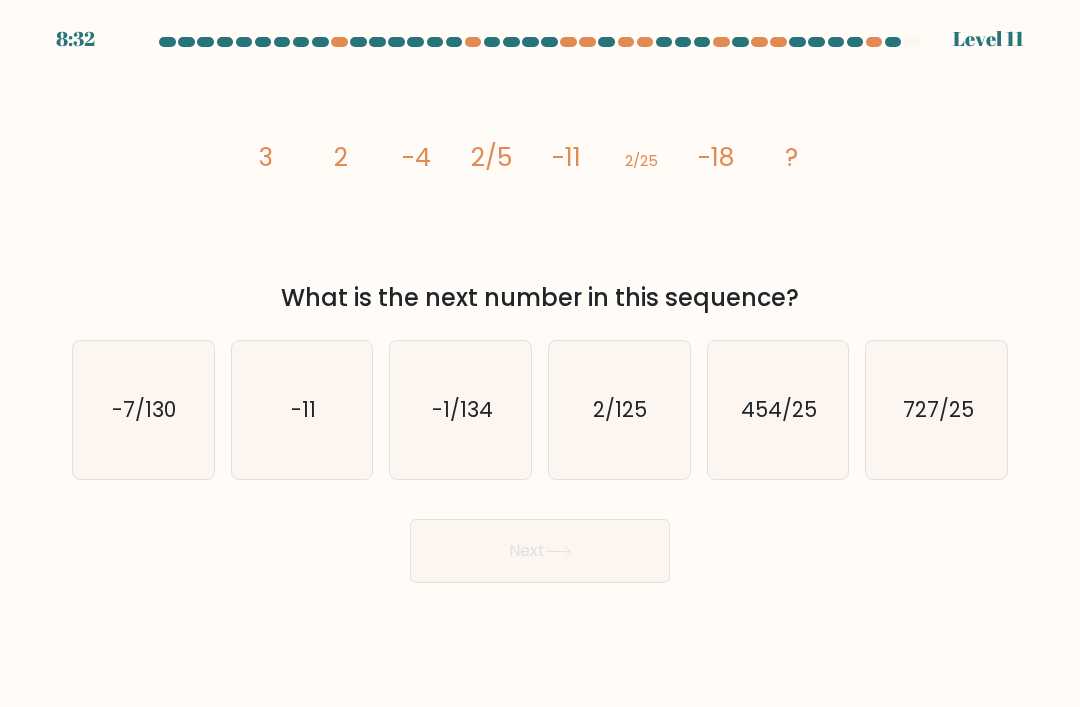 click on "2/125" 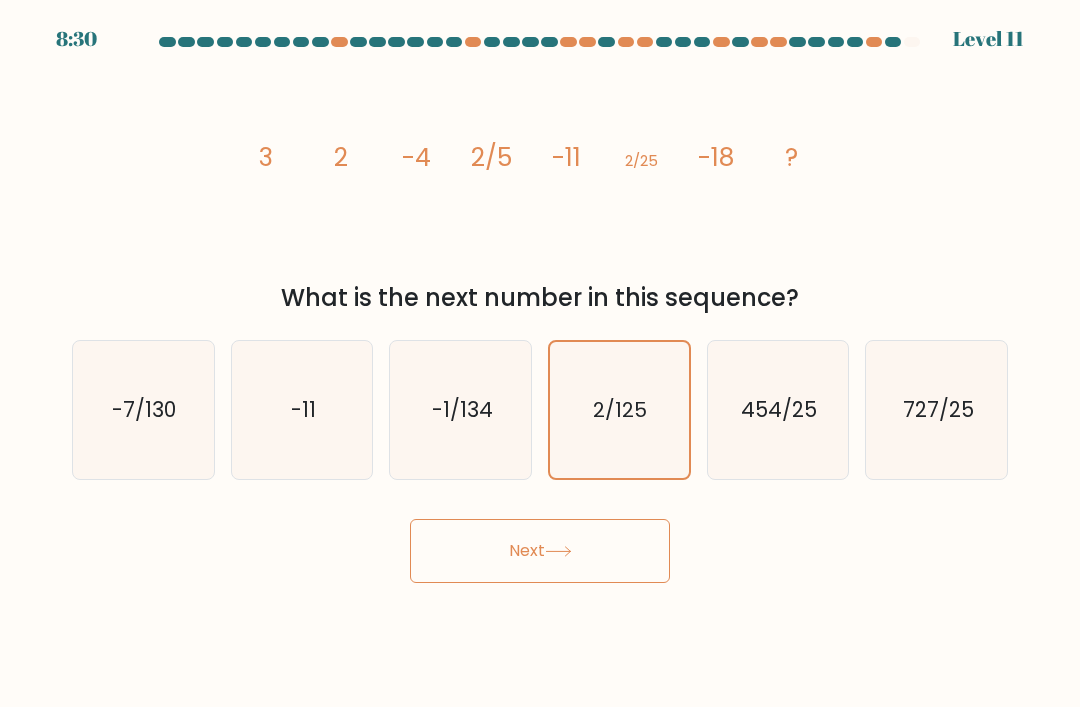 click on "Next" at bounding box center [540, 551] 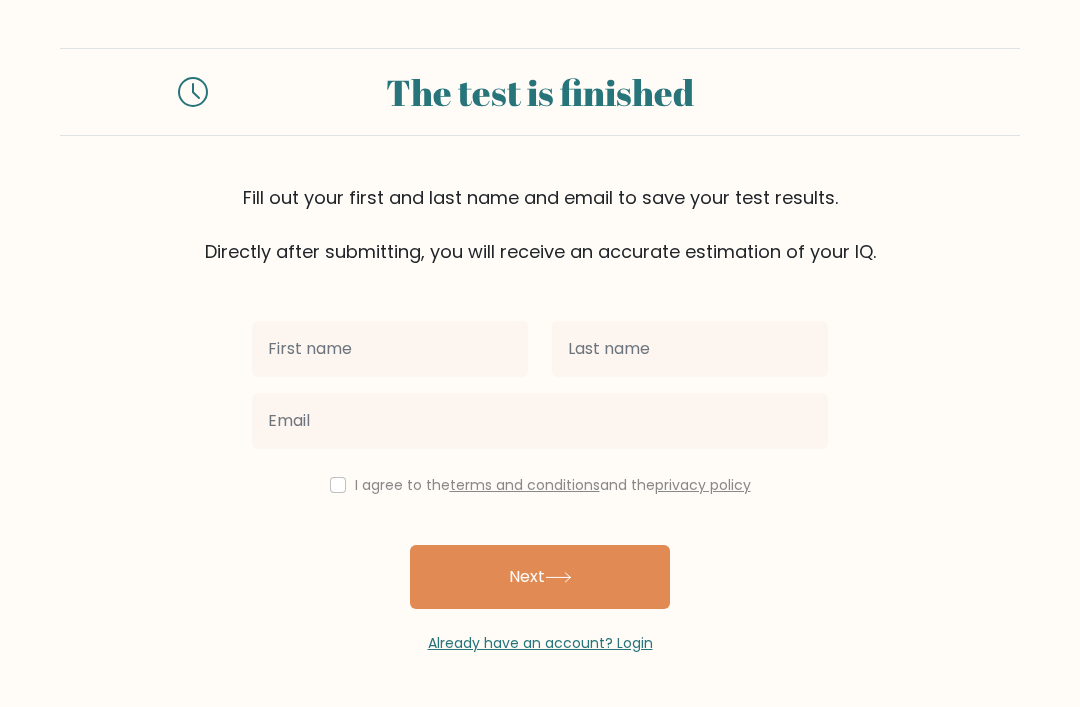 scroll, scrollTop: 0, scrollLeft: 0, axis: both 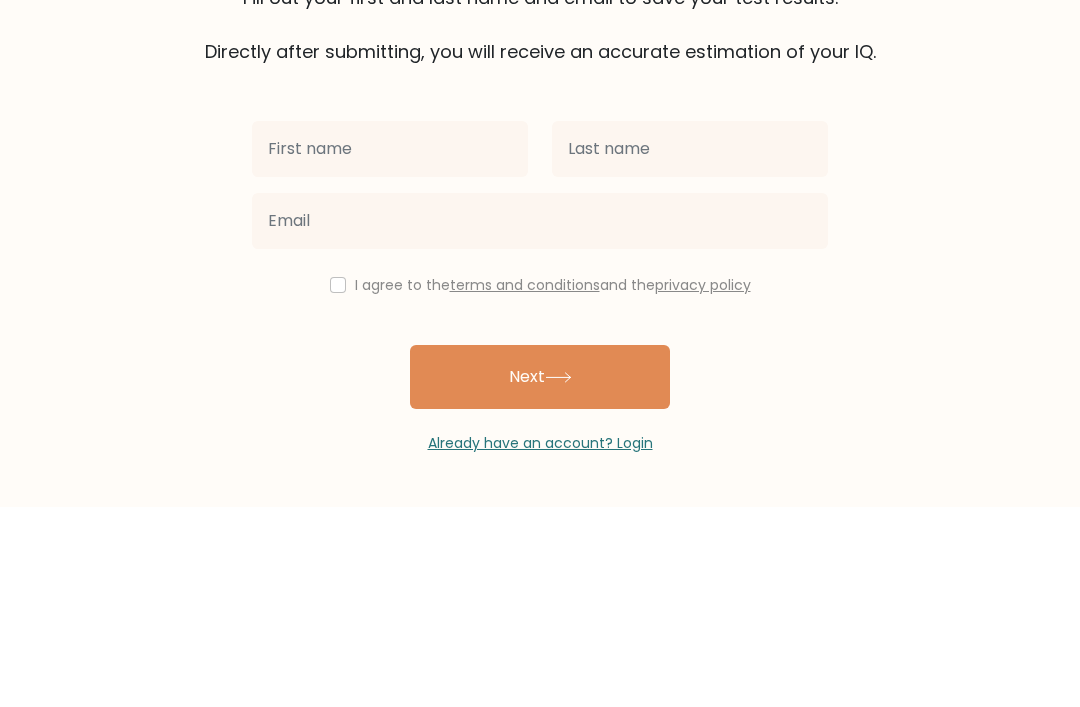 click on "The test is finished
Fill out your first and last name and email to save your test results.
Directly after submitting, you will receive an accurate estimation of your IQ.
I agree to the" at bounding box center [540, 351] 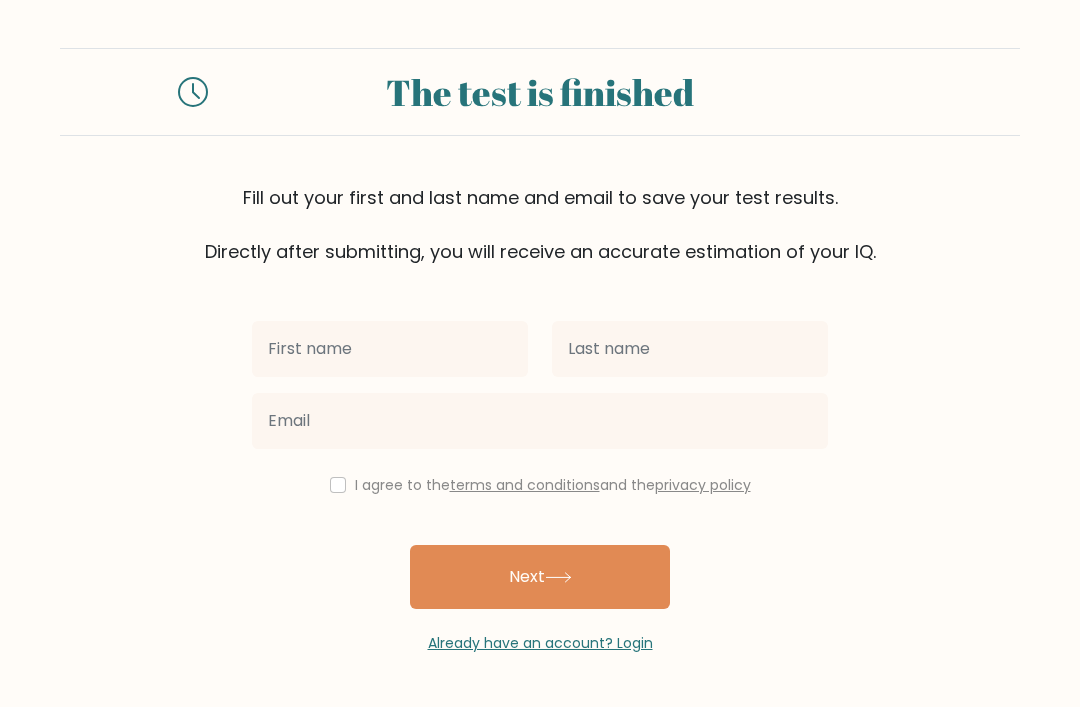click on "I agree to the  terms and conditions  and the  privacy policy
Next
Already have an account? Login" at bounding box center [540, 459] 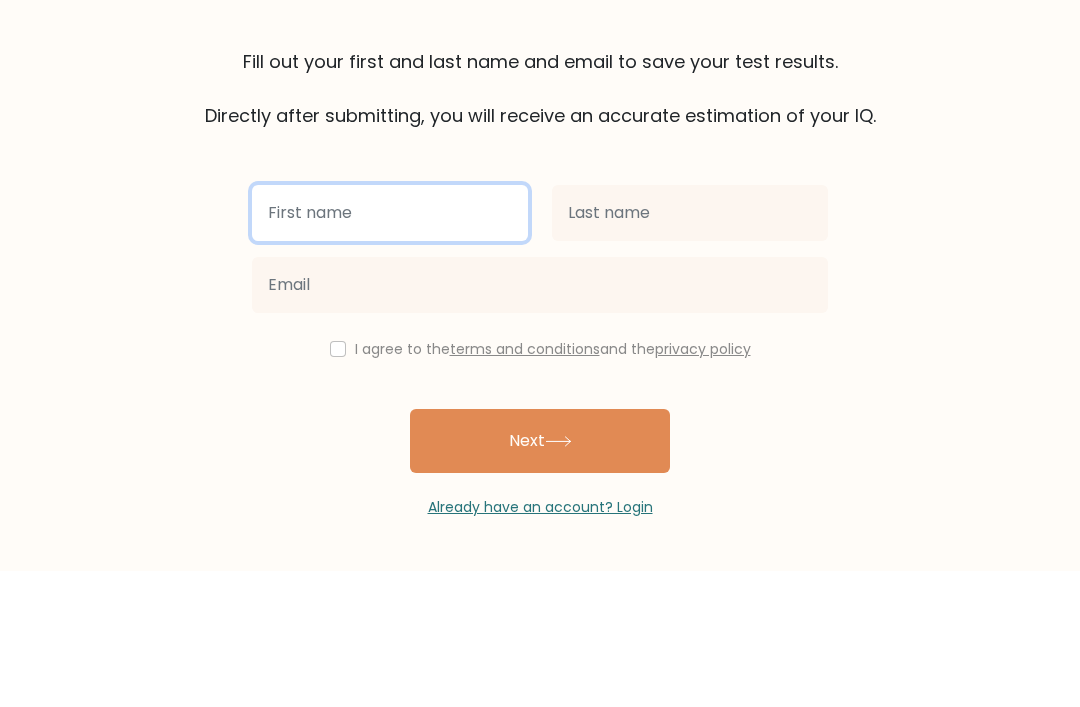 type on "h" 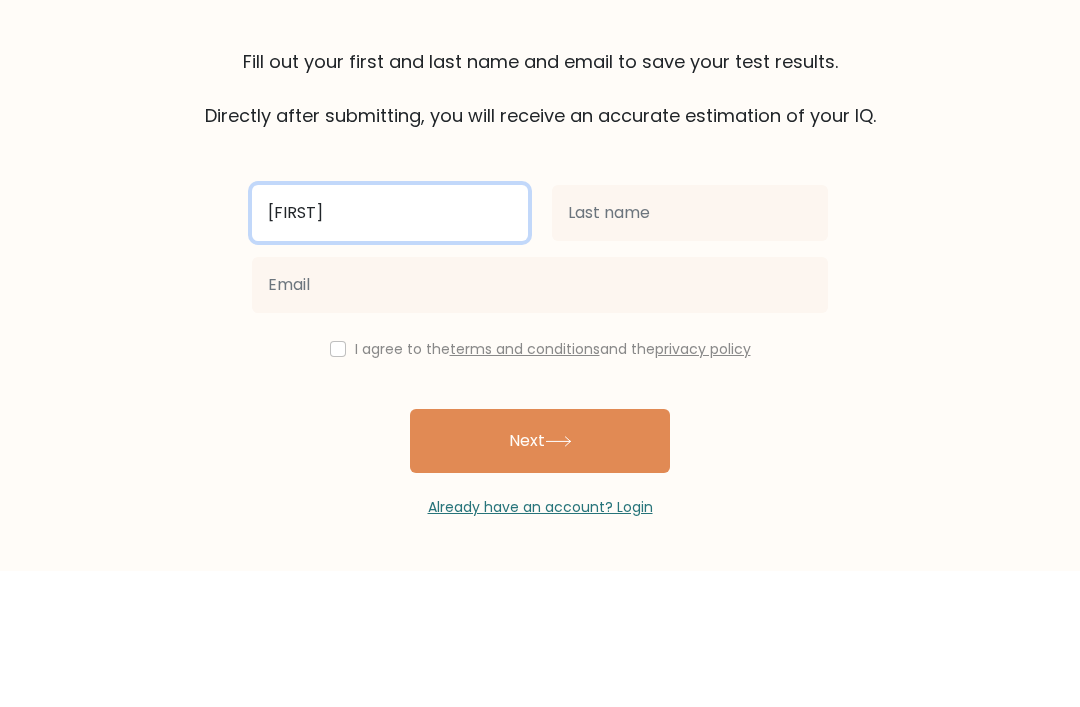 type on "john" 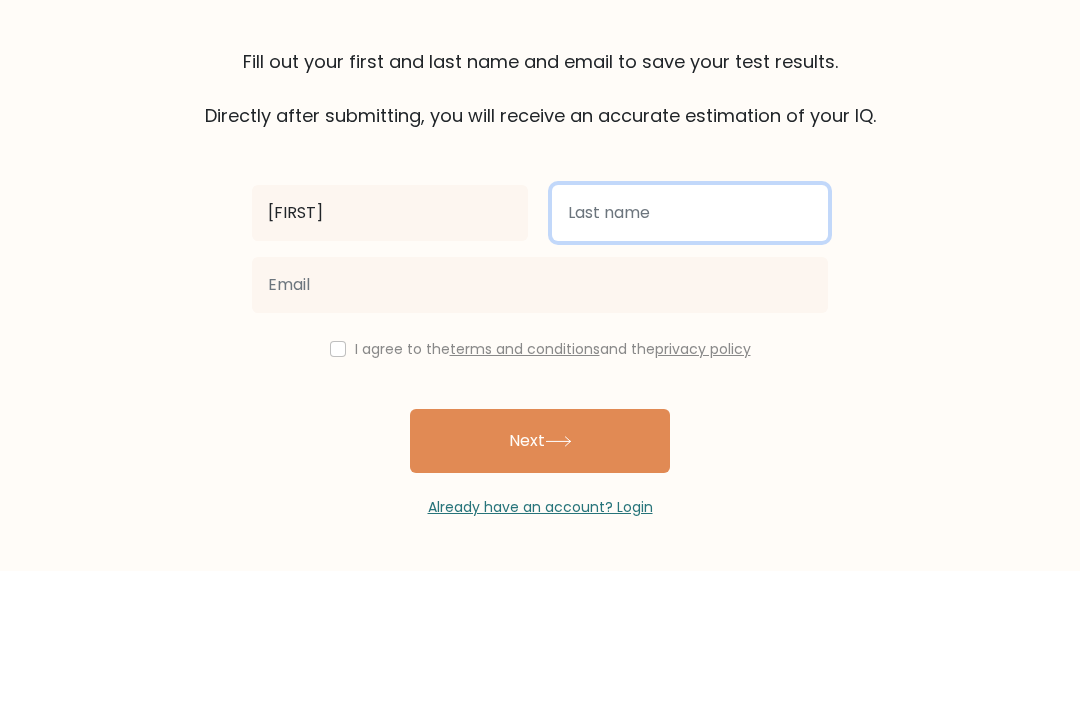 click at bounding box center [690, 349] 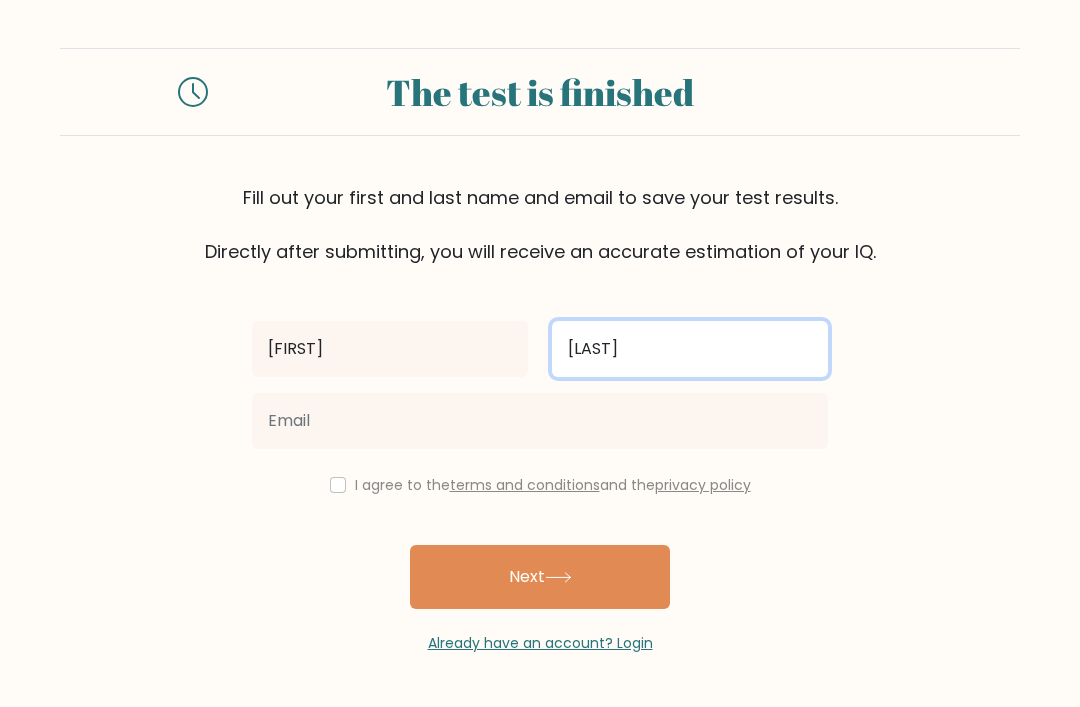 type on "smith" 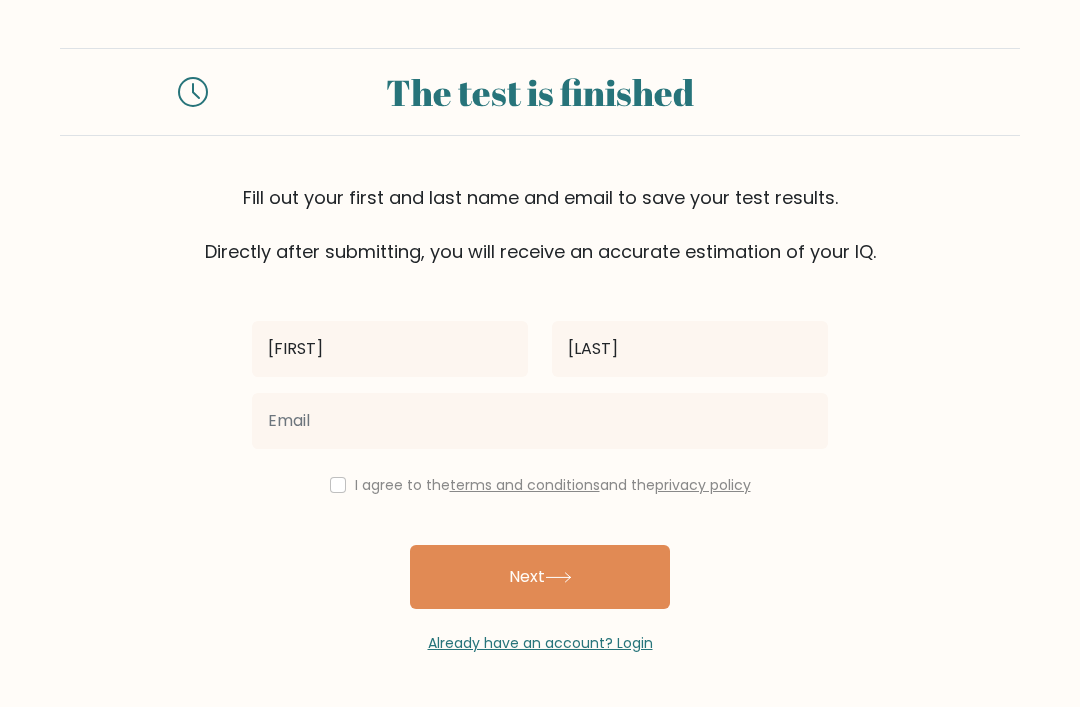 click on "Next" at bounding box center [540, 577] 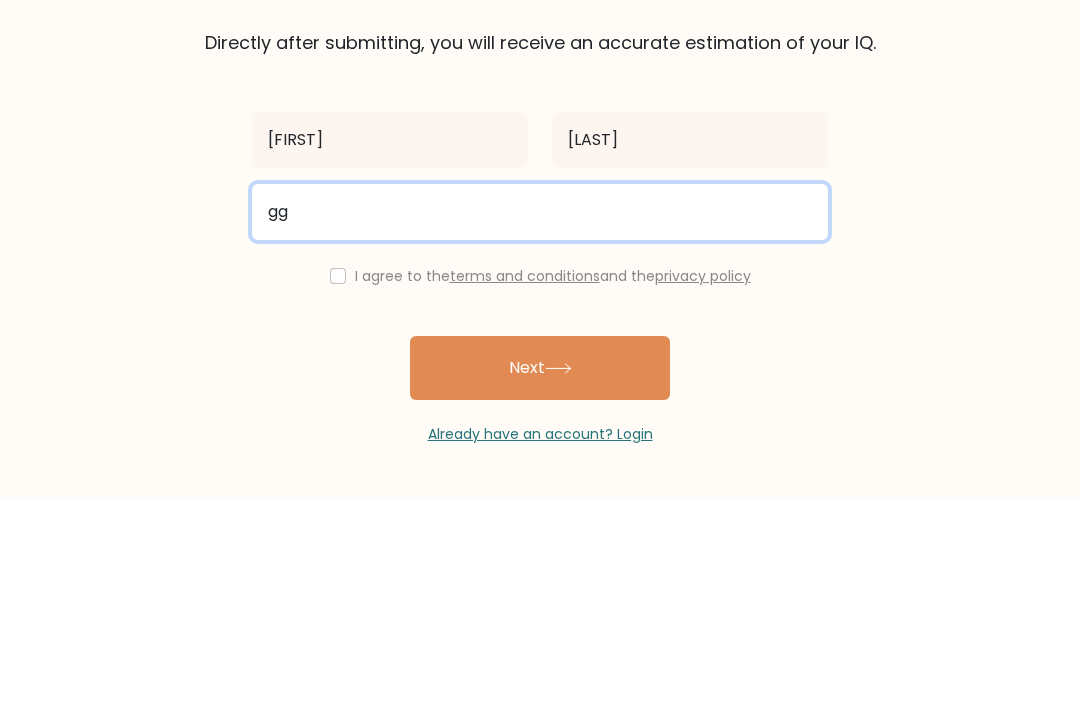 type on "g" 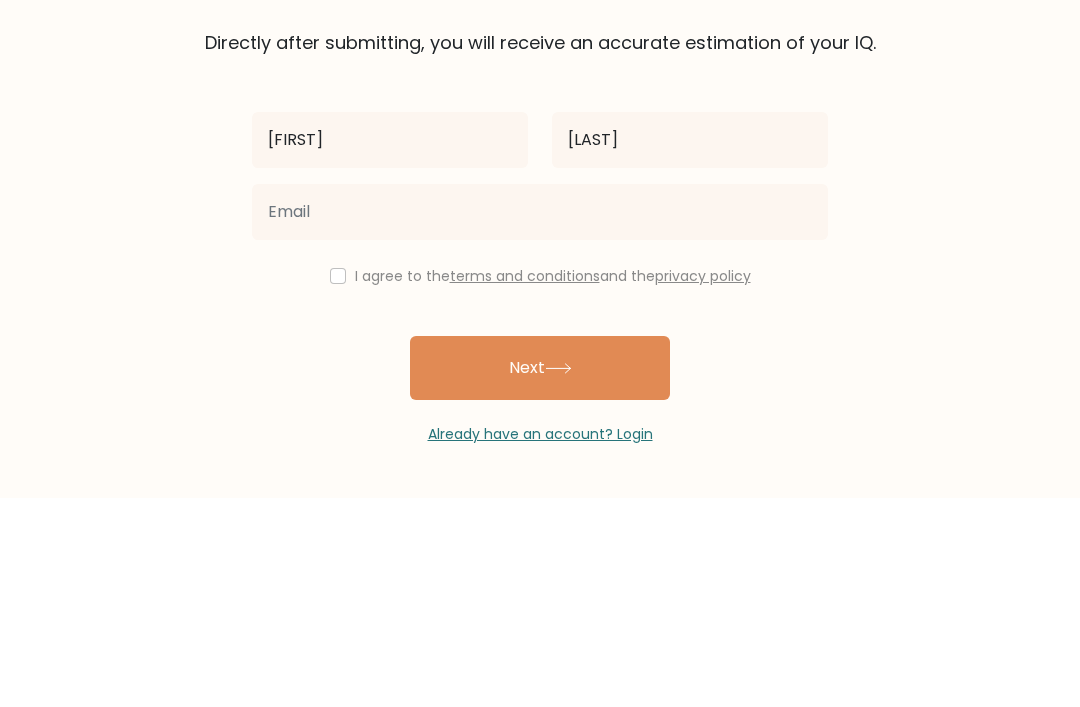 click on "The test is finished
Fill out your first and last name and email to save your test results.
Directly after submitting, you will receive an accurate estimation of your IQ.
john smith" at bounding box center [540, 351] 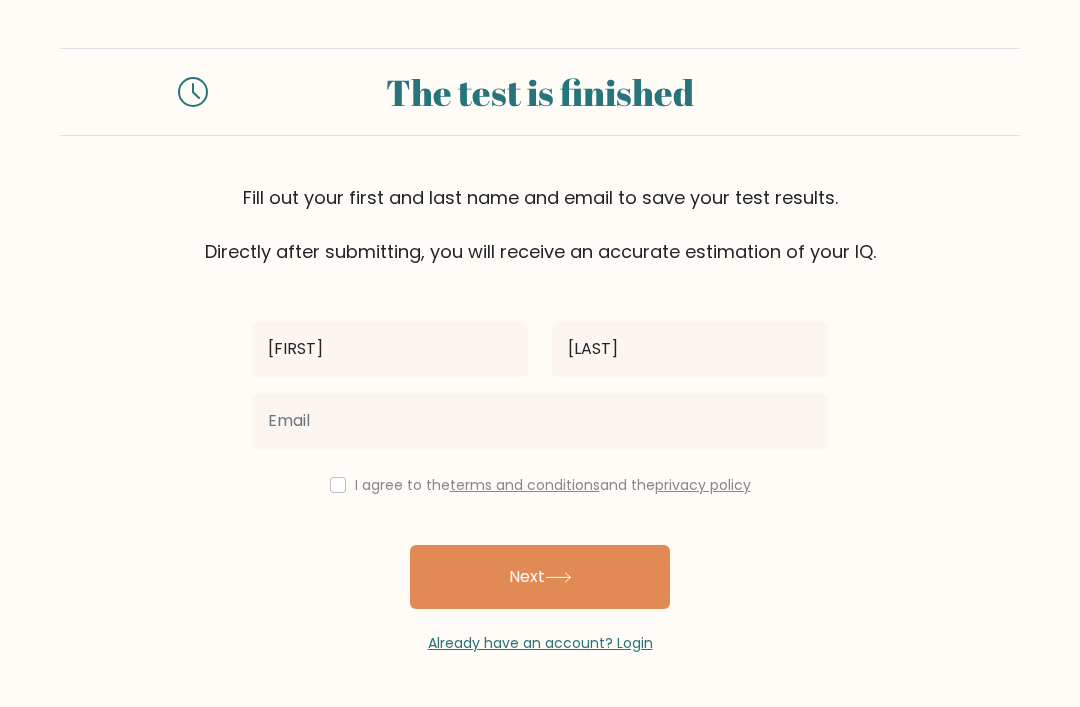 click on "Next" at bounding box center (540, 577) 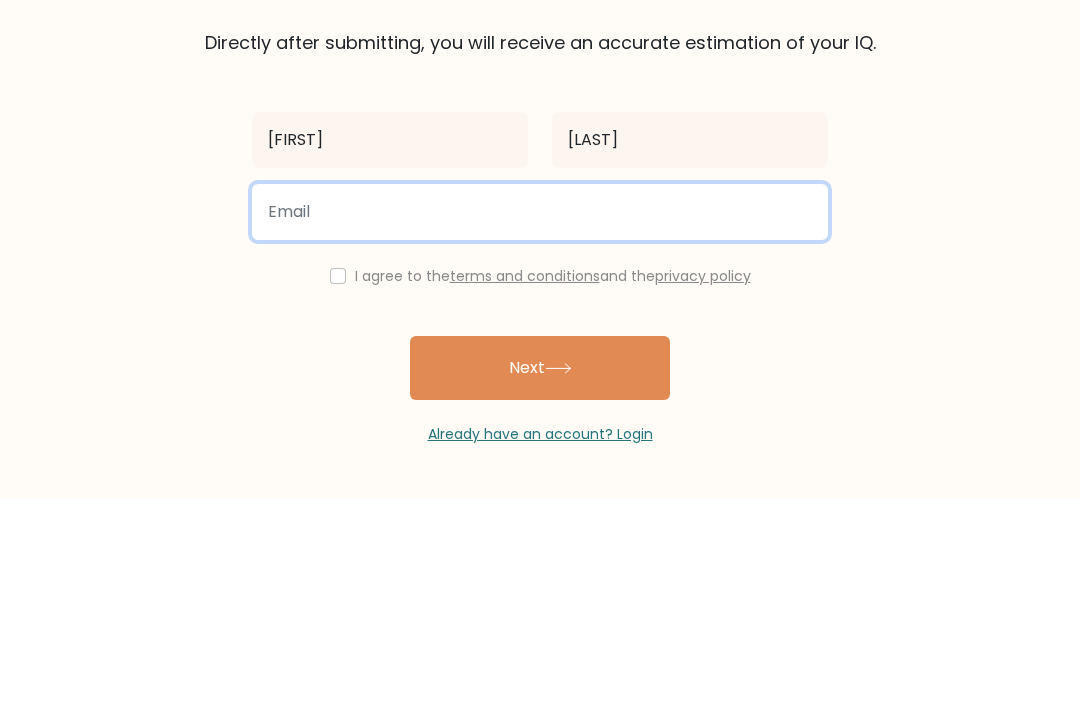 type on "g" 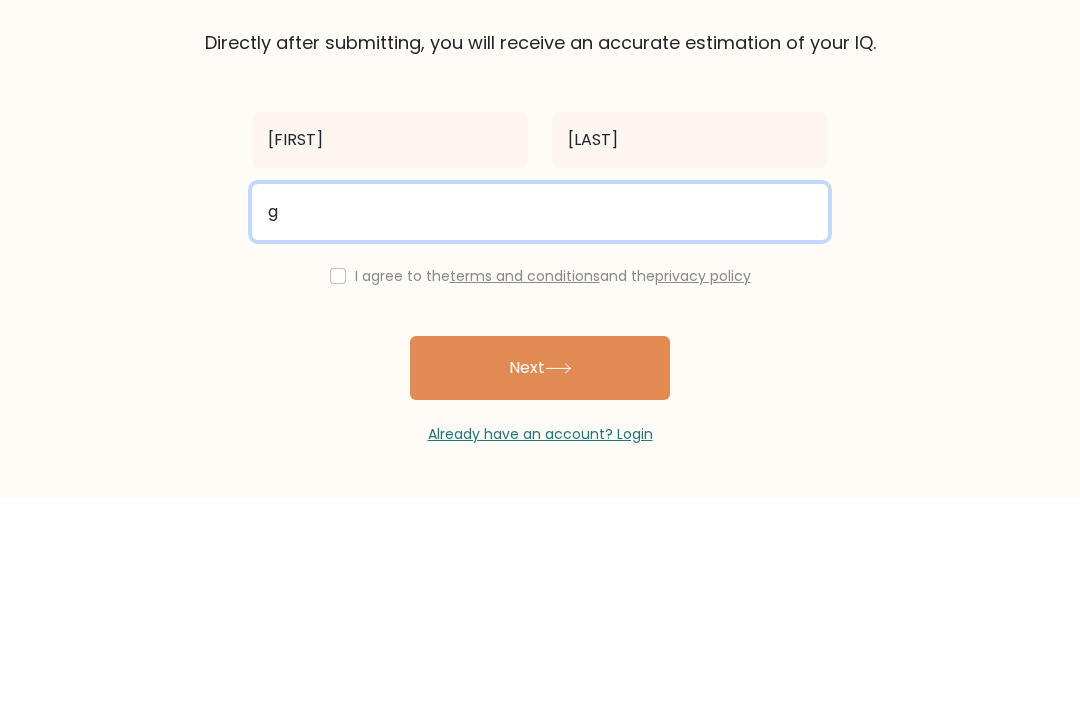 type 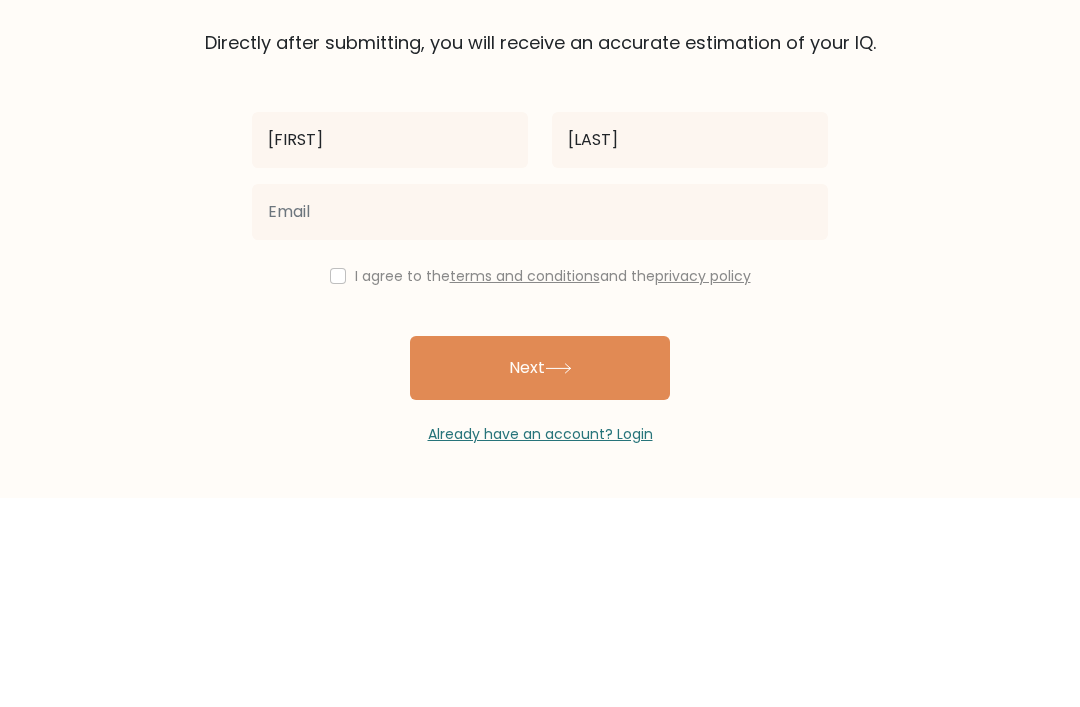 click on "The test is finished
Fill out your first and last name and email to save your test results.
Directly after submitting, you will receive an accurate estimation of your IQ.
john smith" at bounding box center (540, 351) 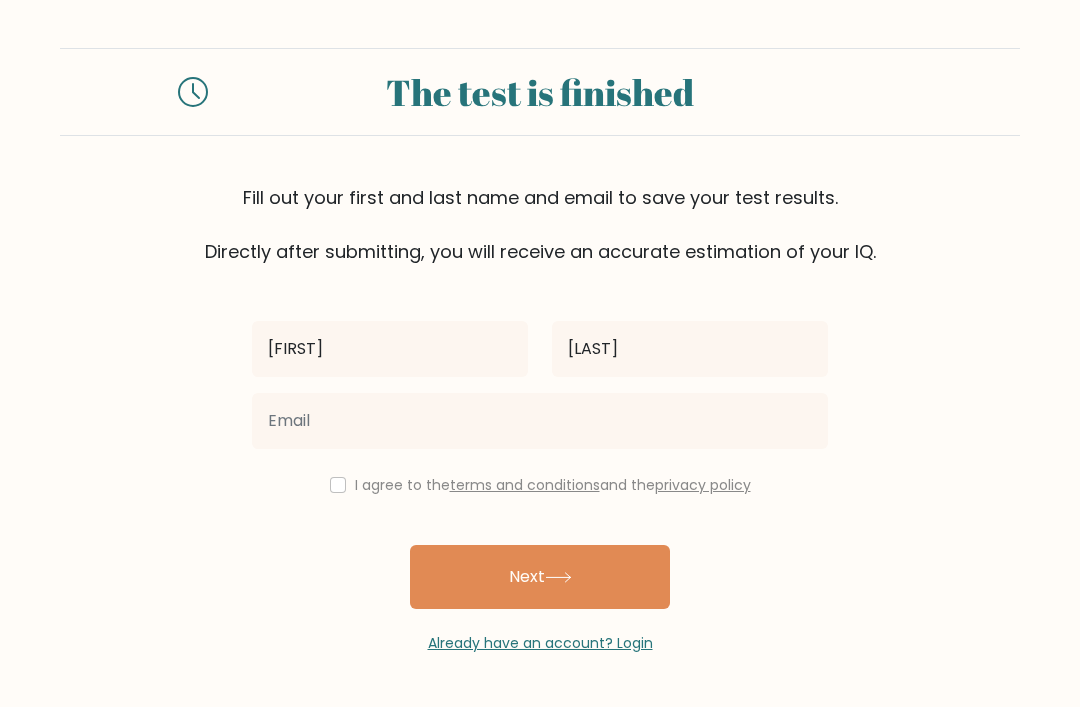 click 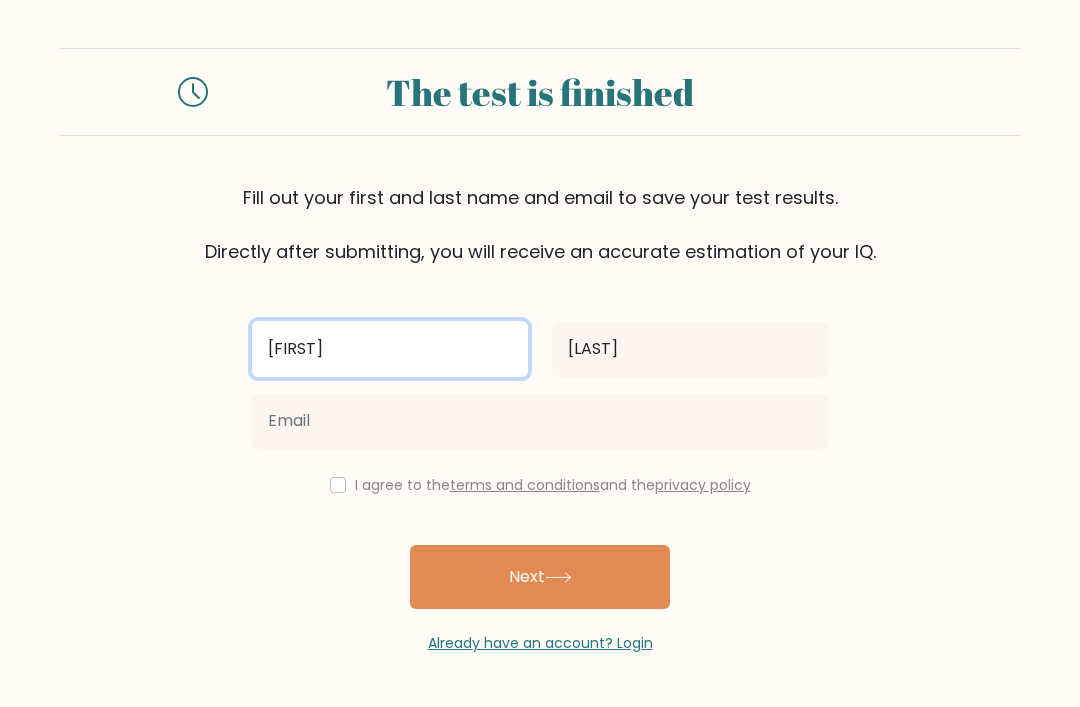 click on "john" at bounding box center [390, 349] 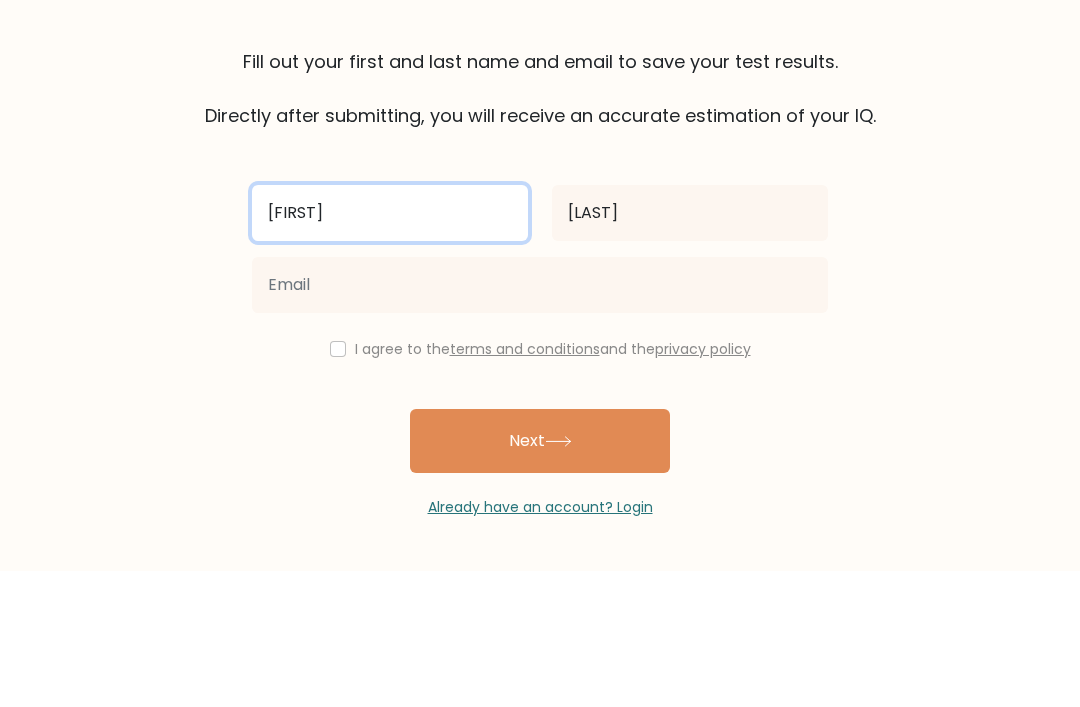 type on "j" 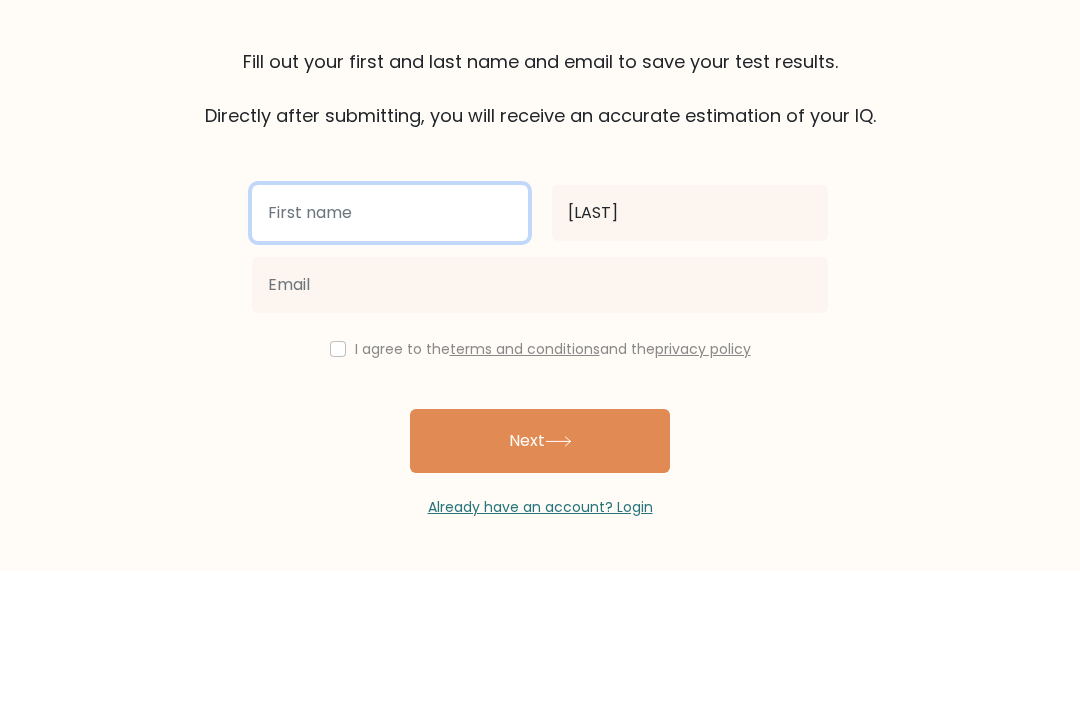 type 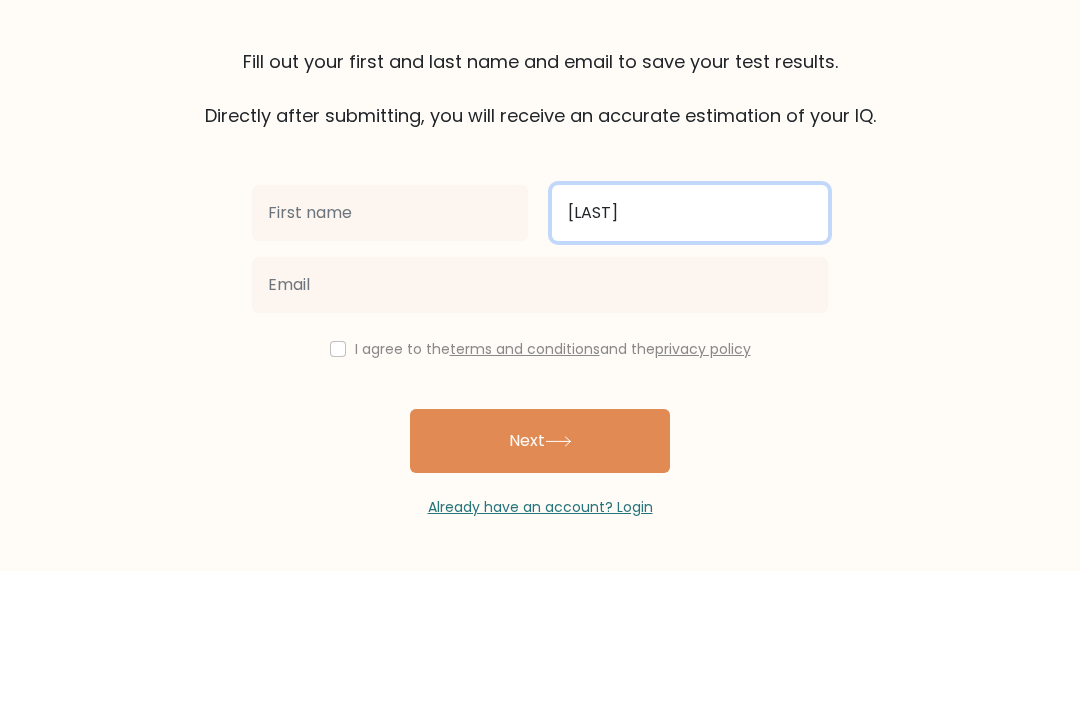 click on "smith" at bounding box center (690, 349) 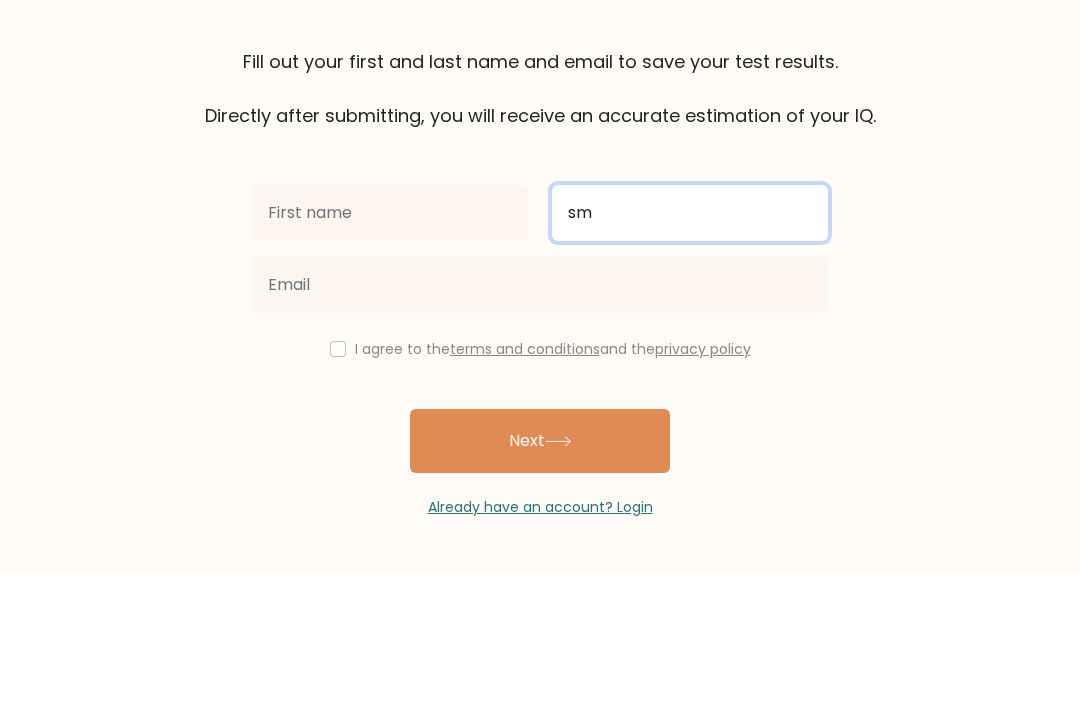 type on "s" 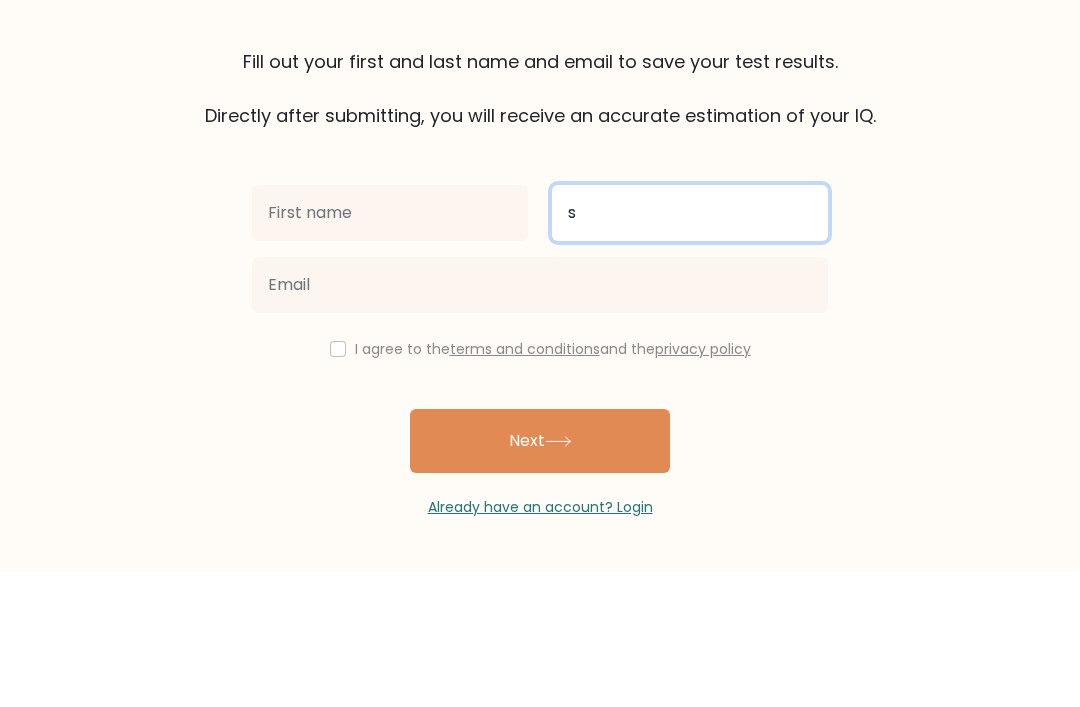type 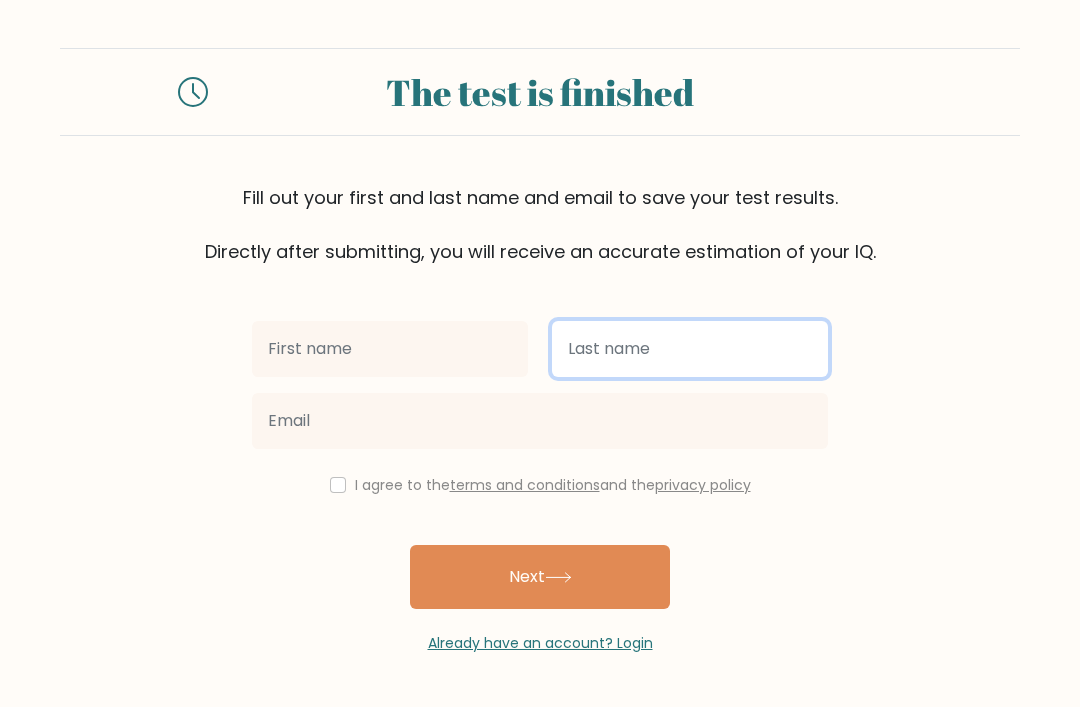 scroll, scrollTop: 0, scrollLeft: 0, axis: both 